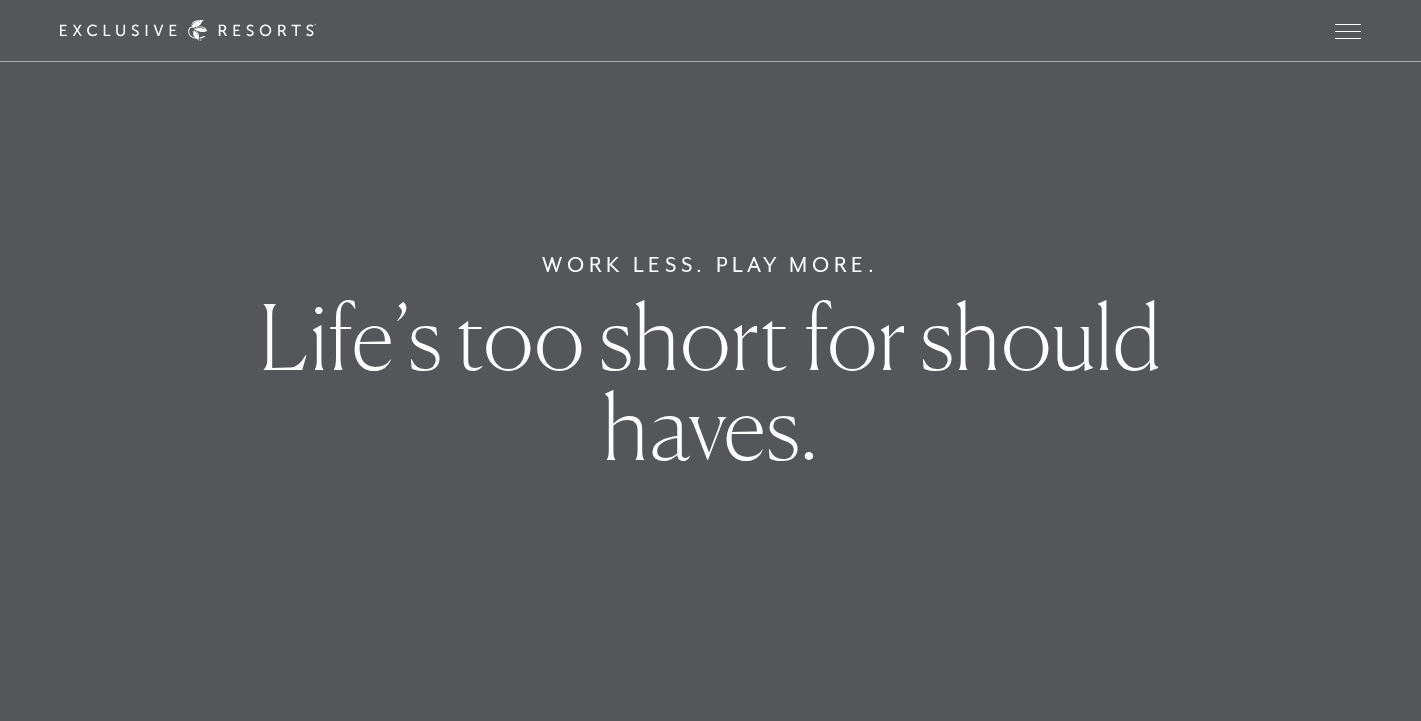 scroll, scrollTop: 0, scrollLeft: 0, axis: both 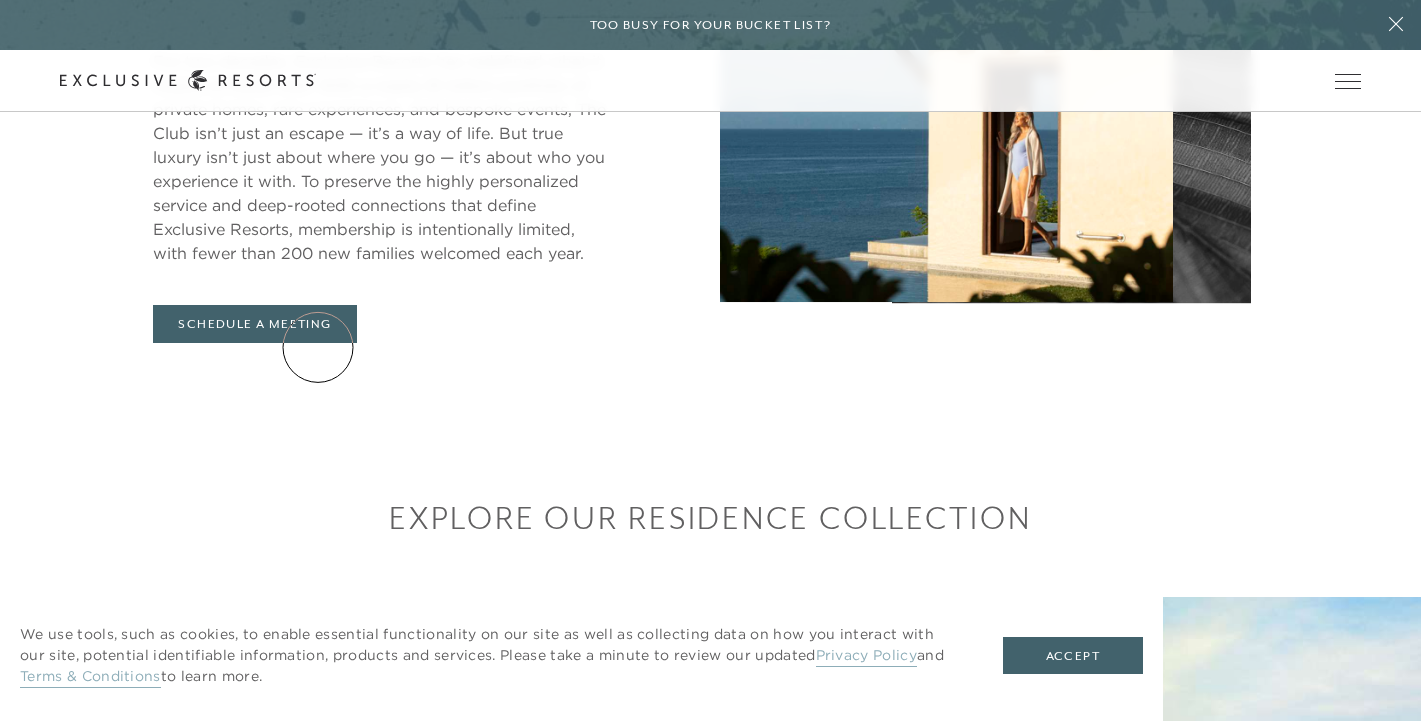 click on "Schedule a Meeting" at bounding box center (254, 324) 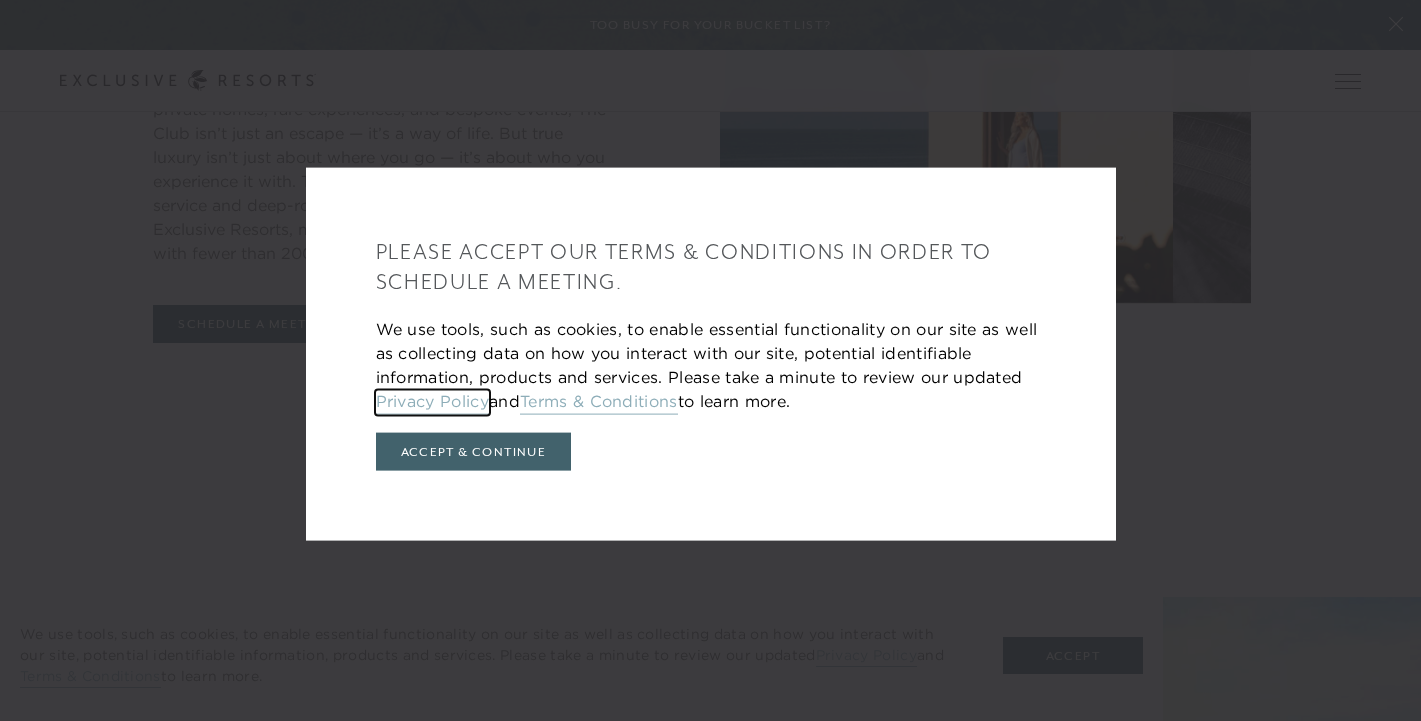 scroll, scrollTop: 0, scrollLeft: 0, axis: both 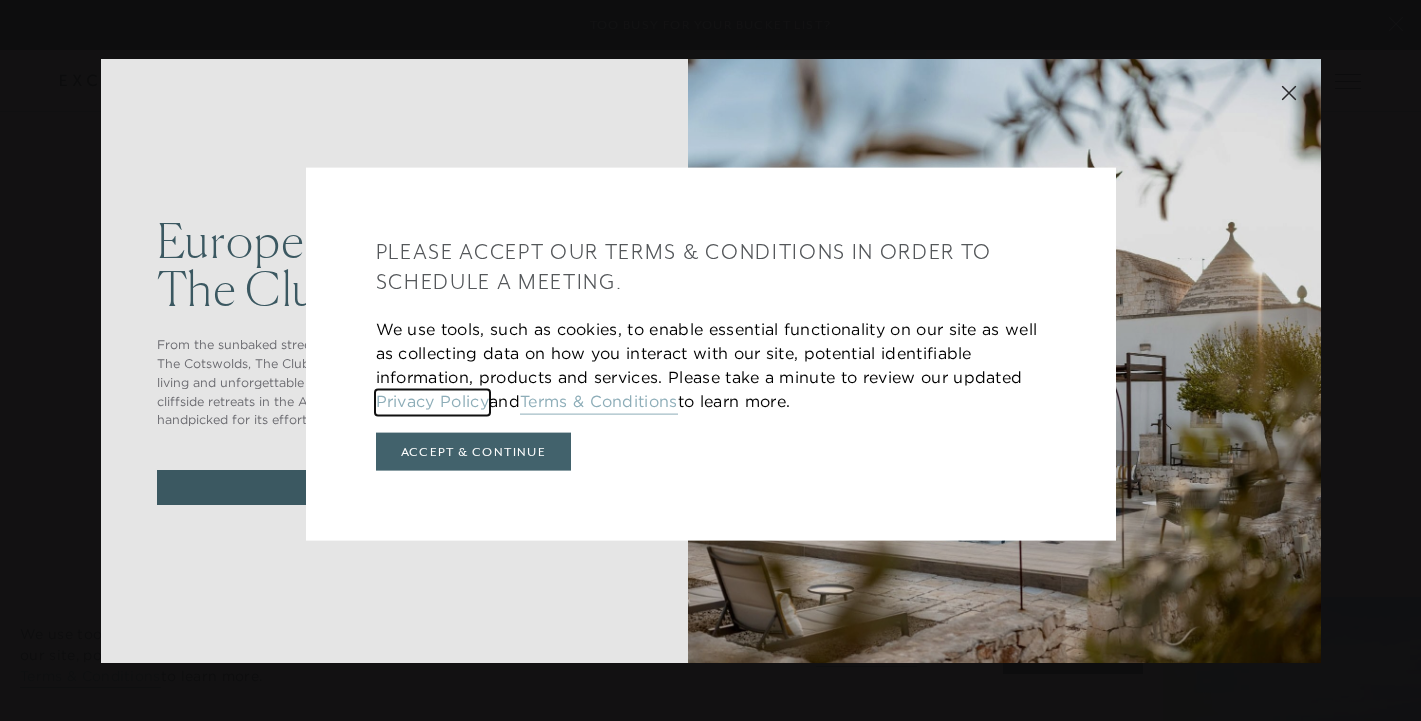 click on "Please accept our terms & conditions in order to schedule a meeting.   We use tools, such as cookies, to enable essential functionality on our site as well as collecting data on how you interact with our site, potential identifiable information, products and services. Please take a minute to review our updated  Privacy Policy  and  Terms & Conditions  to learn more.  Accept & Continue" at bounding box center (711, 354) 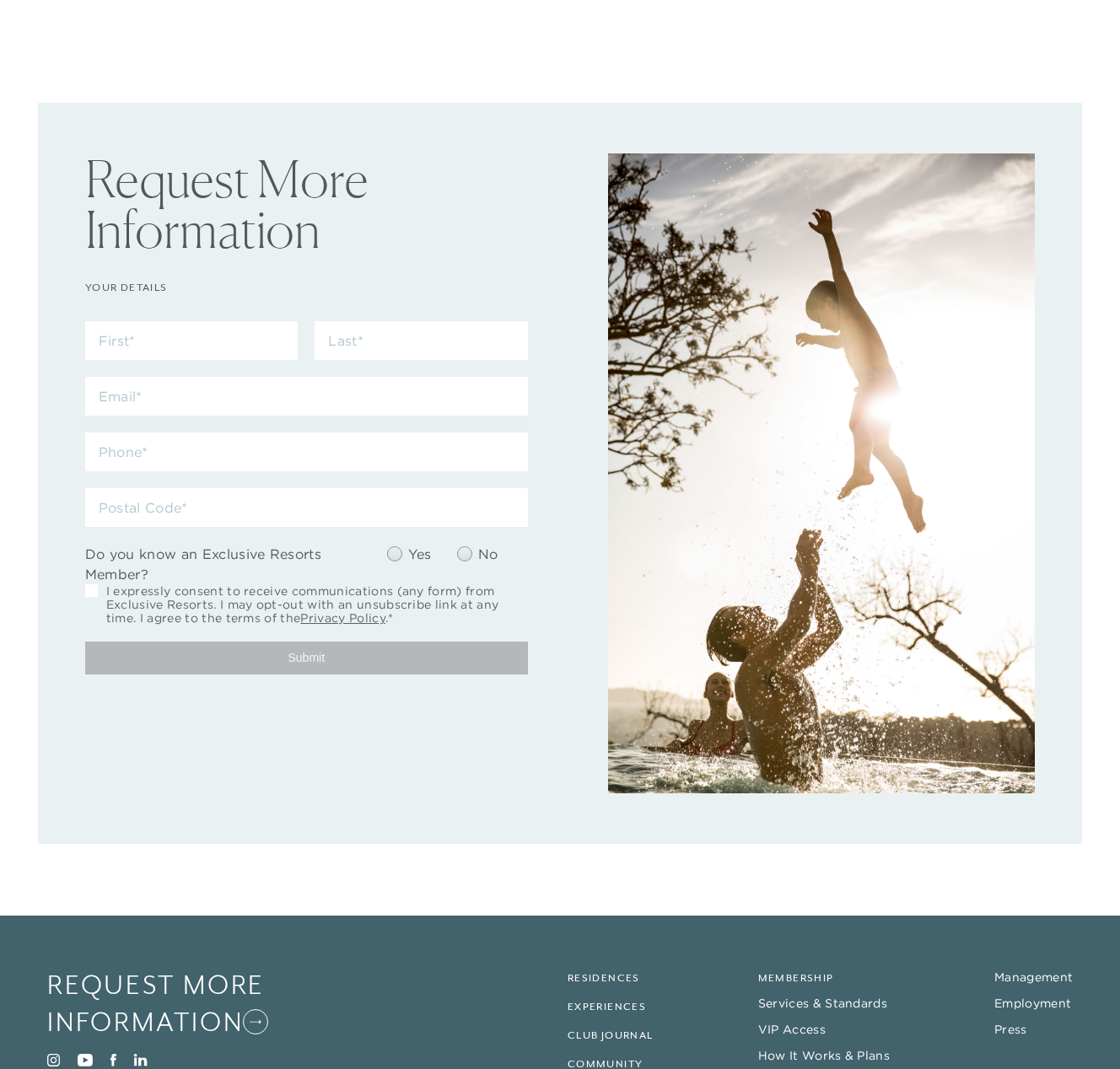 scroll, scrollTop: 29, scrollLeft: 0, axis: vertical 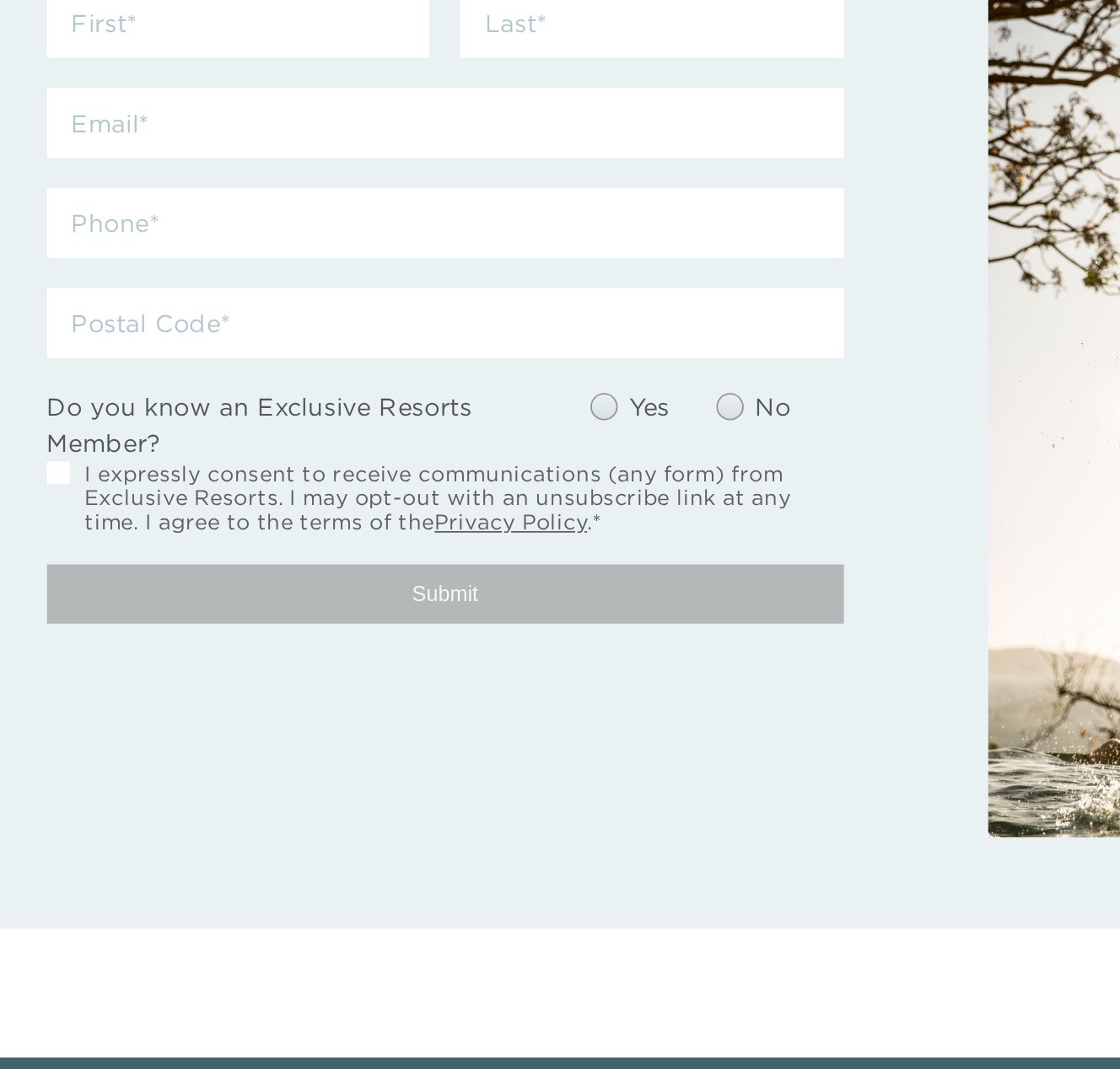checkbox on "false" 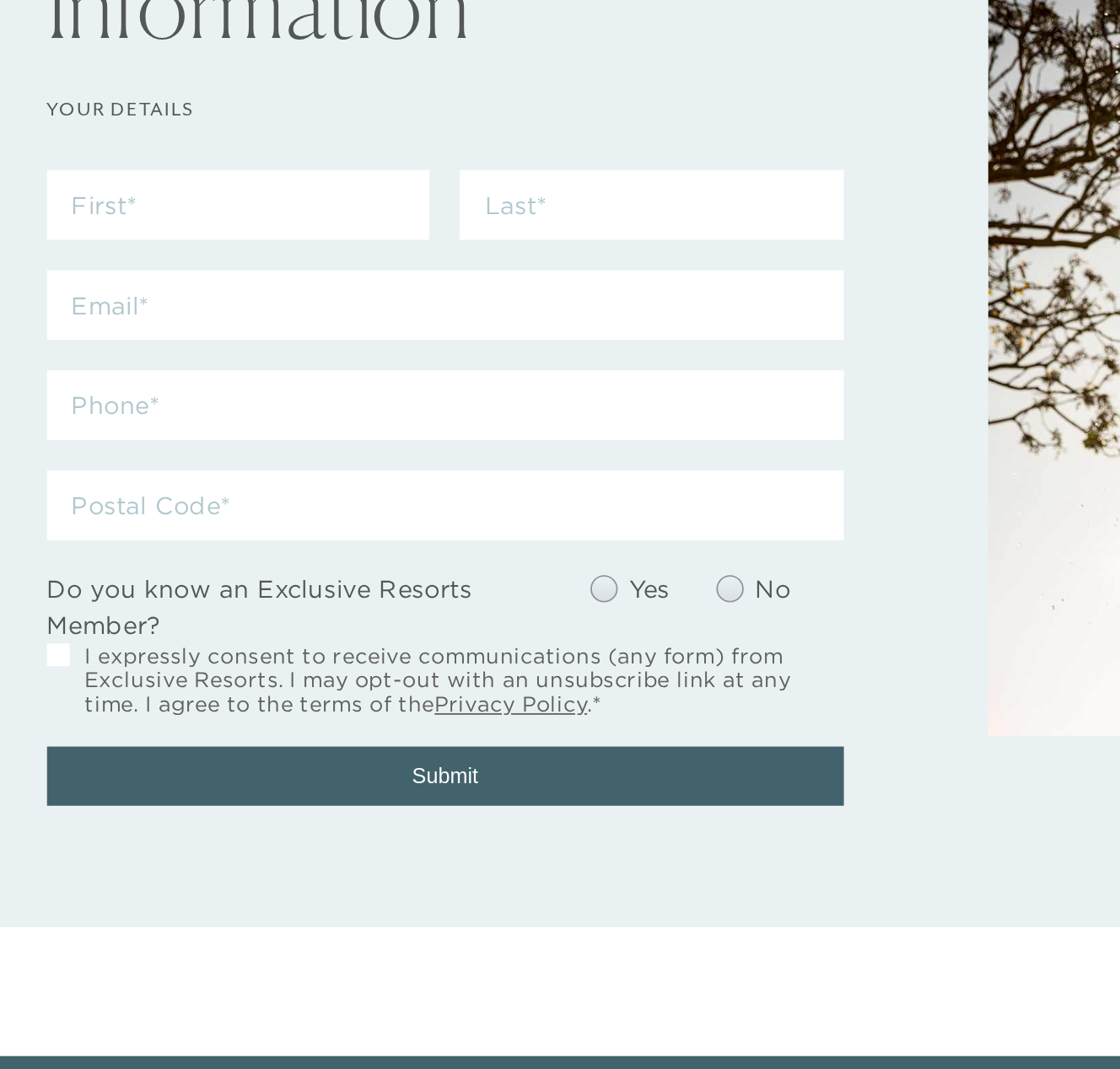 scroll, scrollTop: 32, scrollLeft: 0, axis: vertical 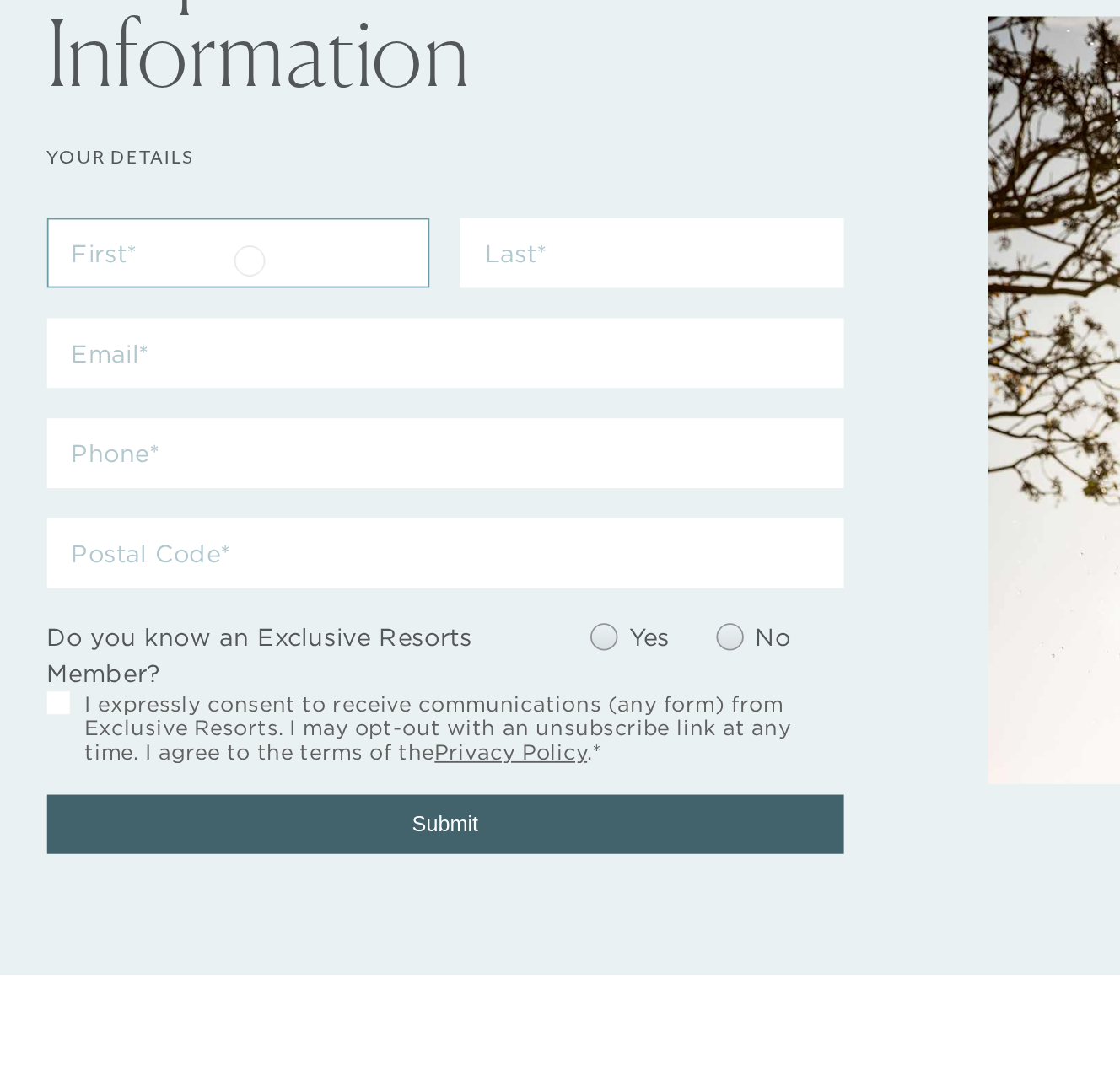 click at bounding box center (191, 309) 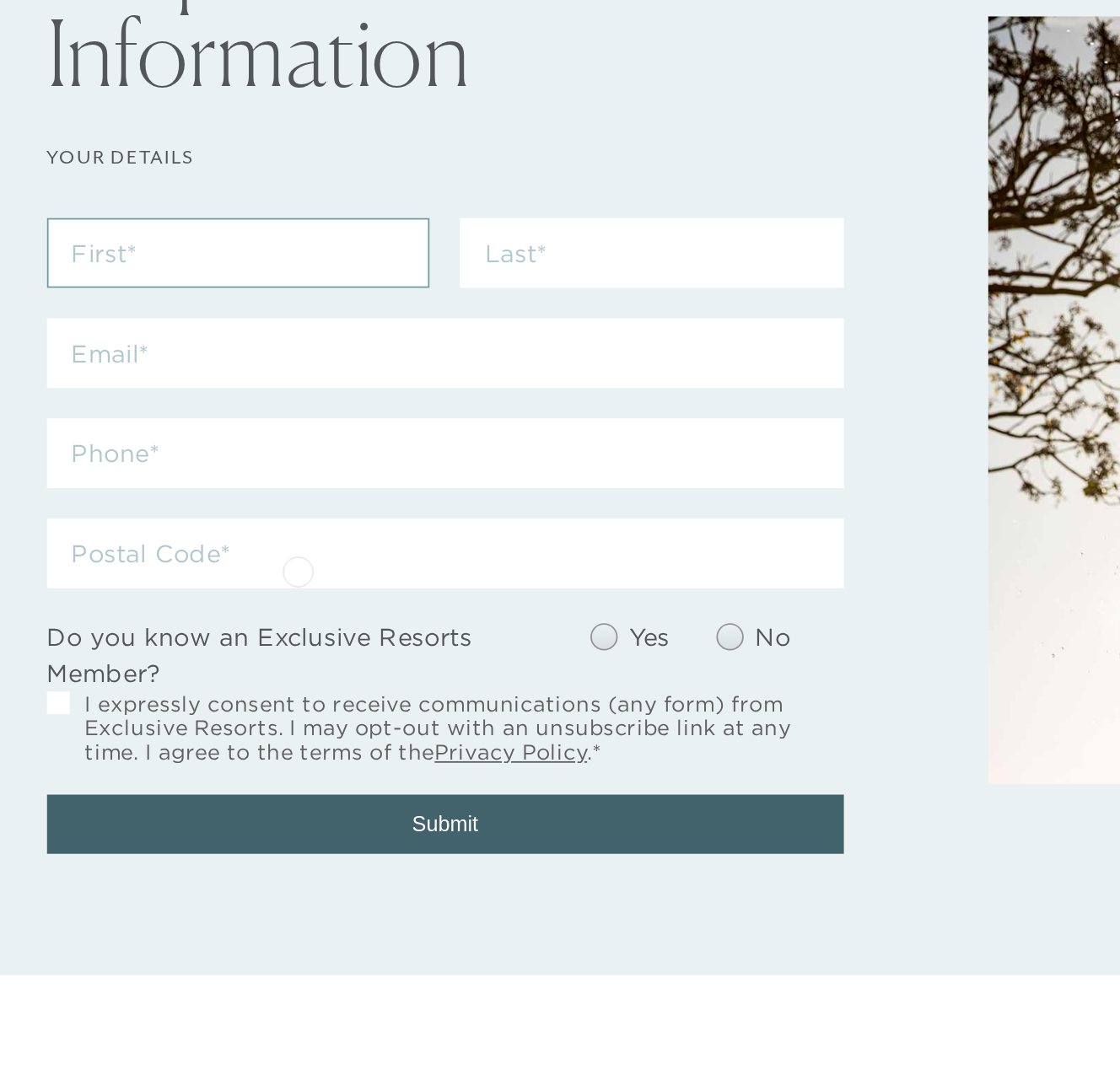 type on "Val" 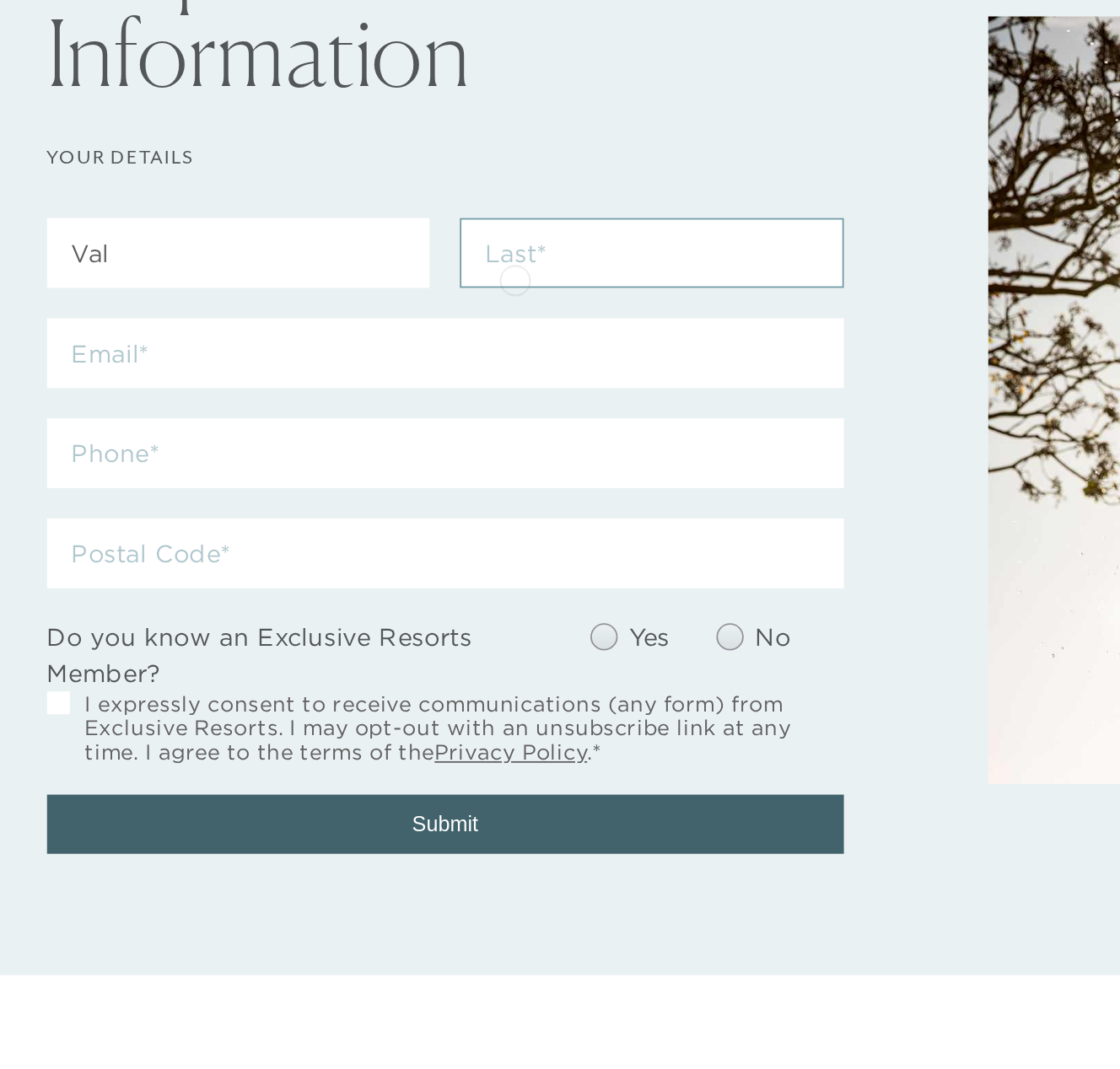 click at bounding box center [421, 309] 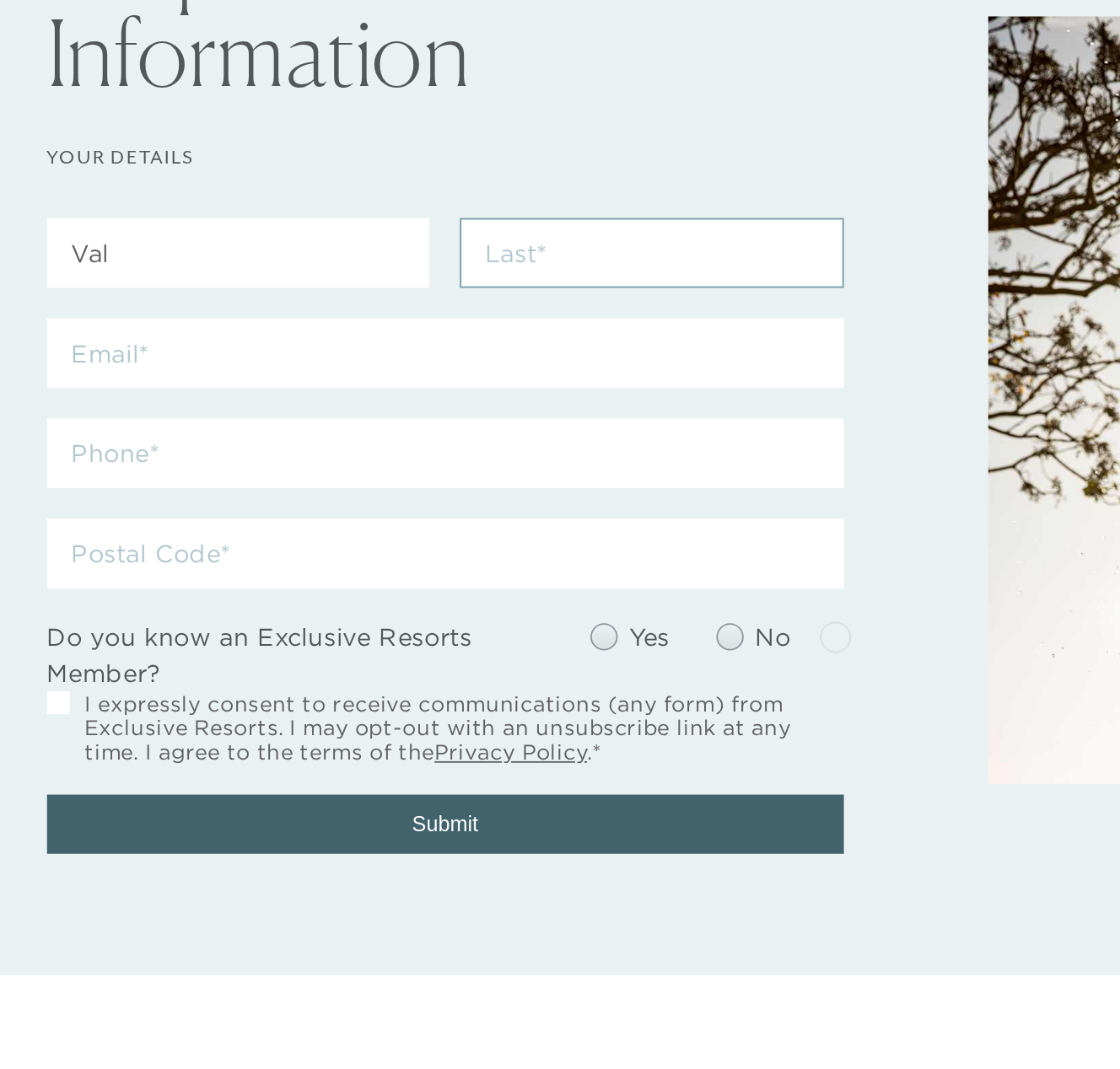 type on "Test" 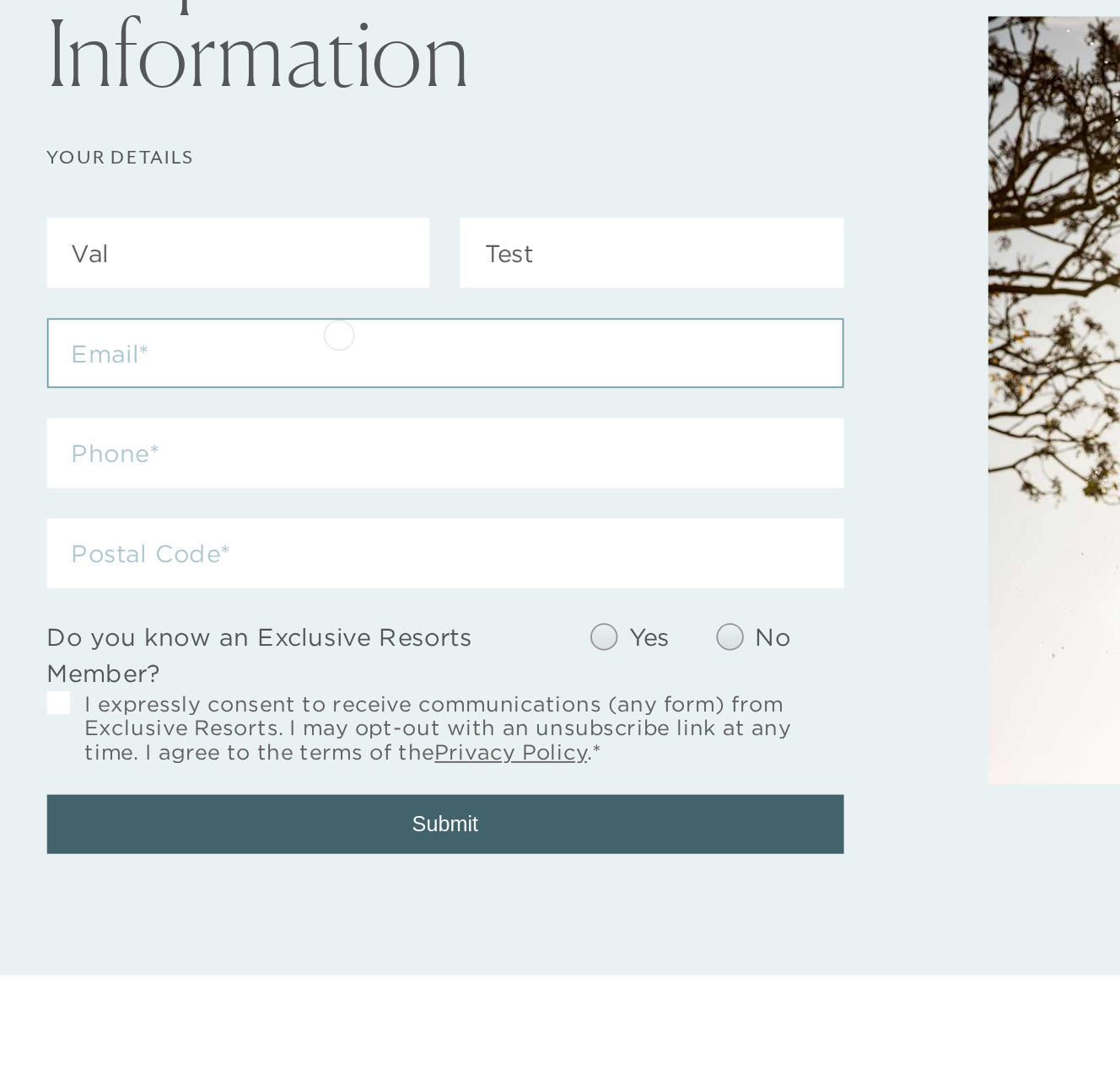 click at bounding box center (306, 364) 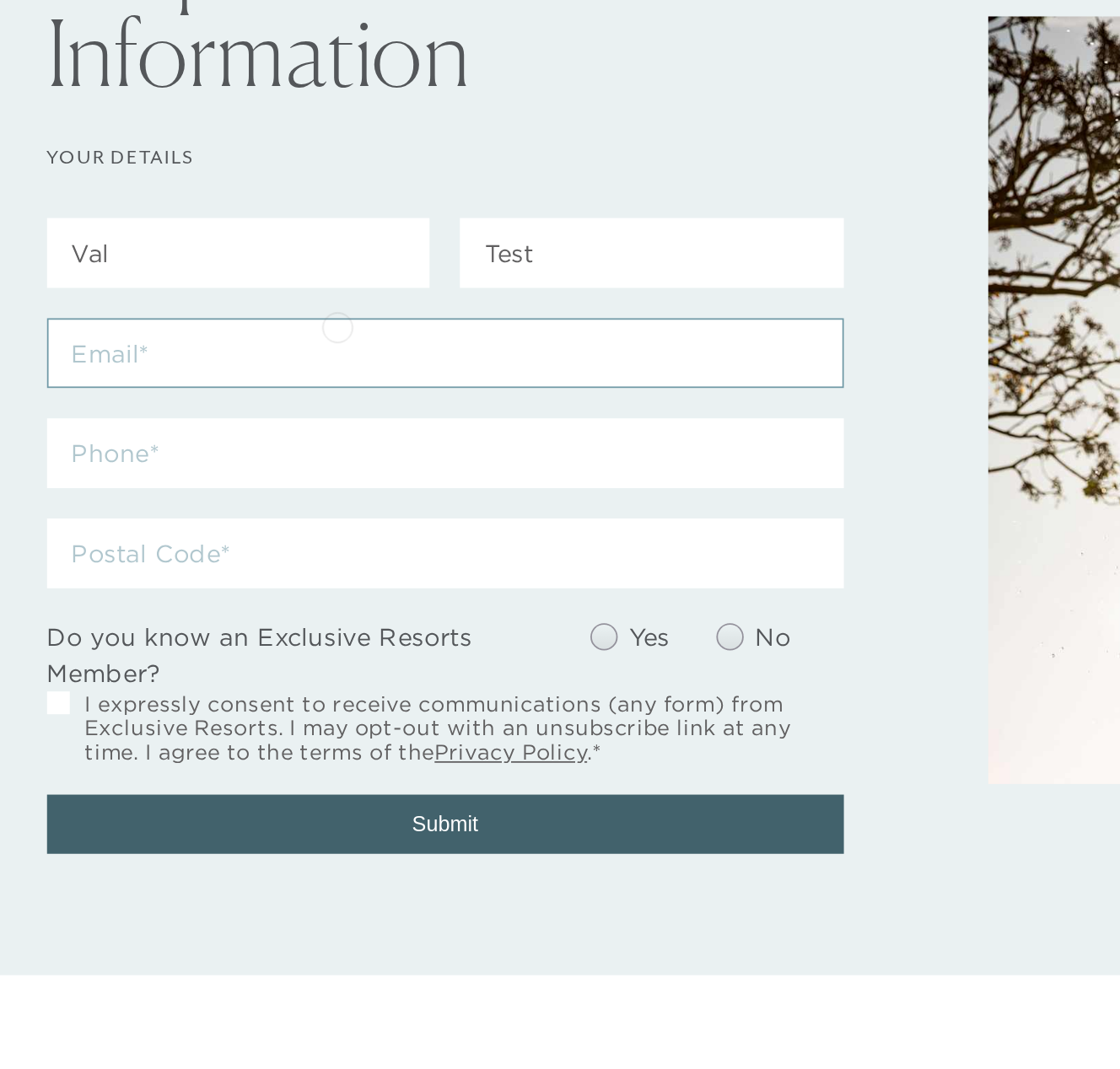 type on "fsirafim@gmail.com" 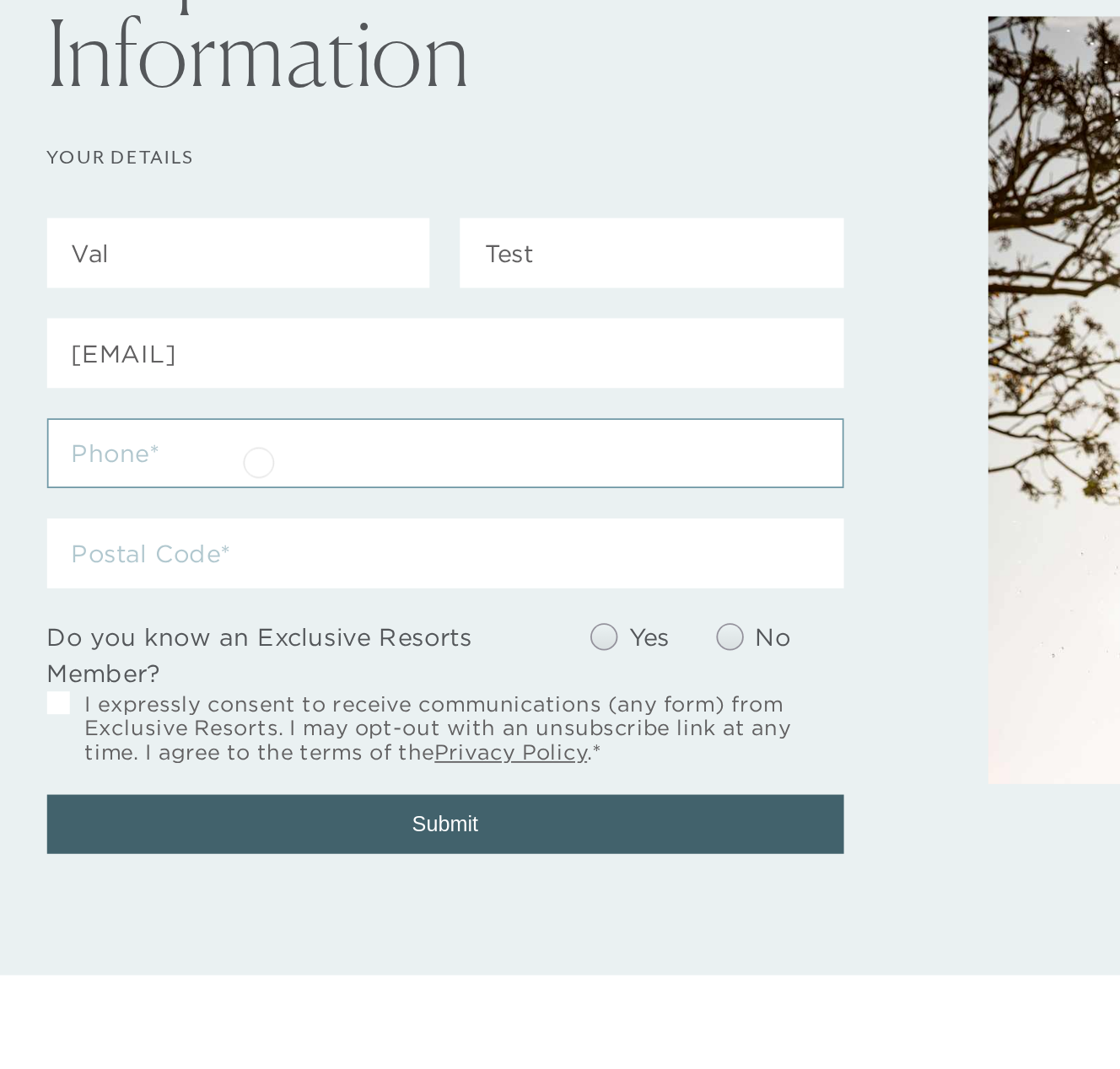 scroll, scrollTop: 24, scrollLeft: 0, axis: vertical 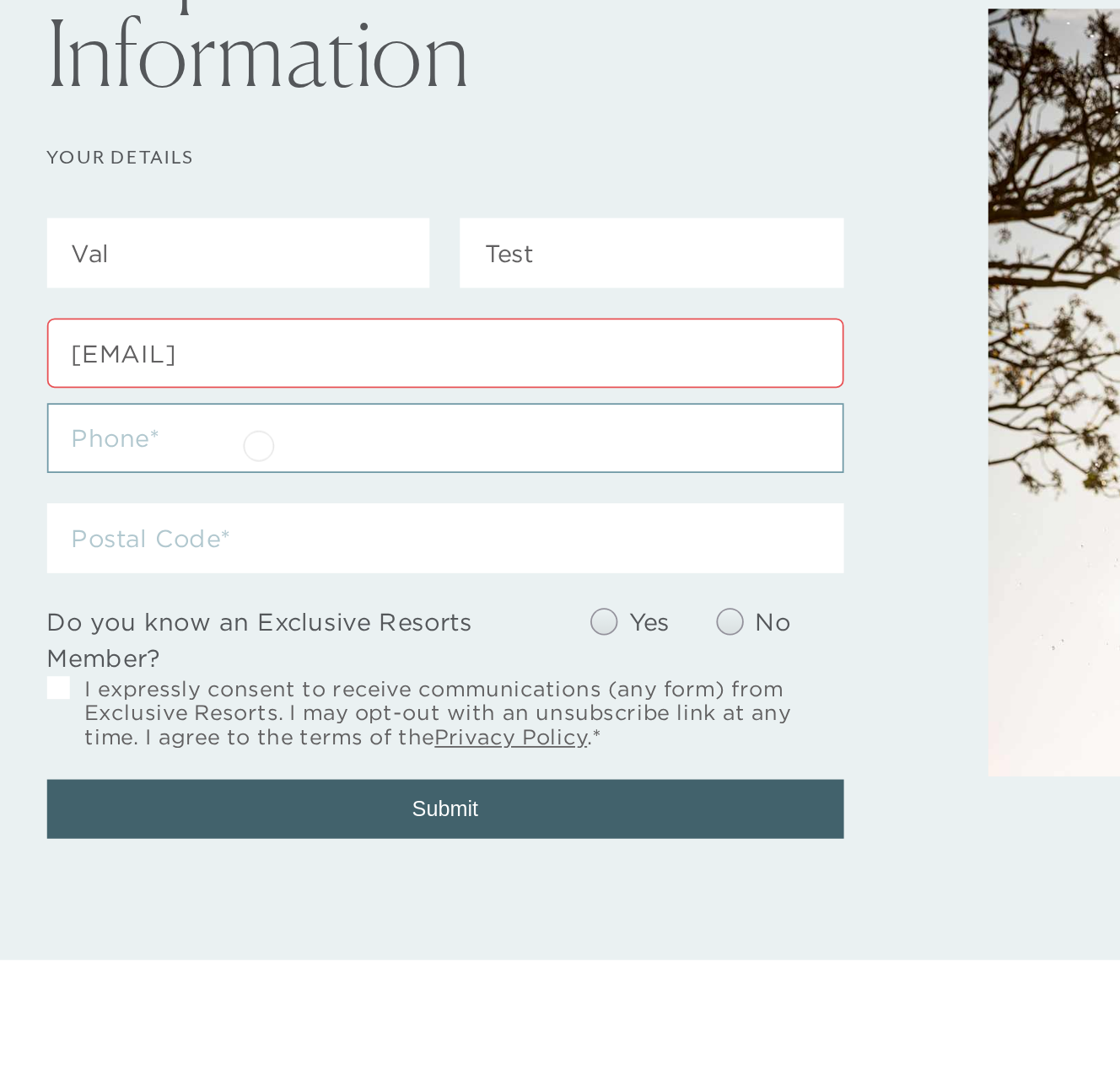 click at bounding box center [306, 420] 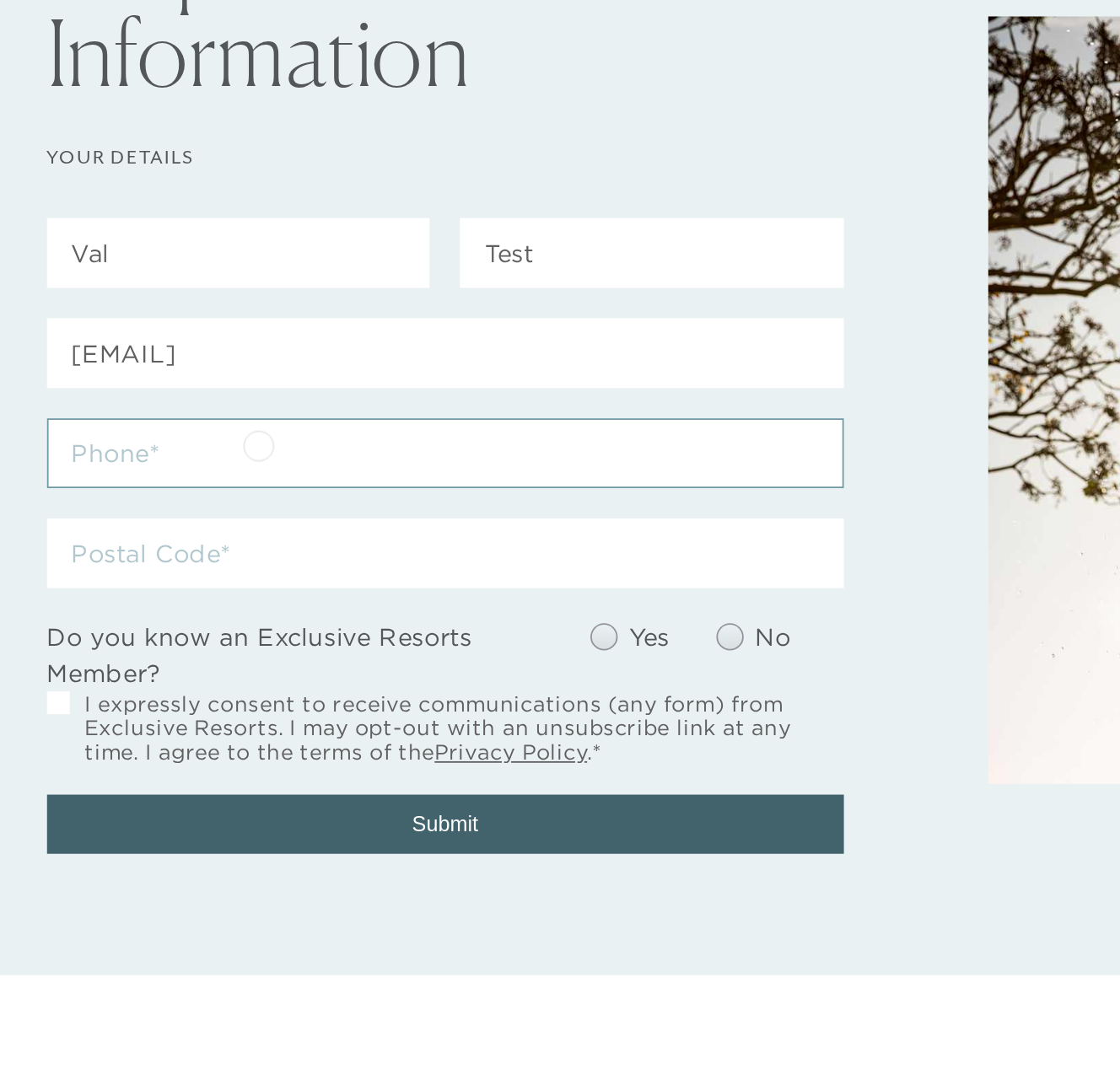 type on "5162856767" 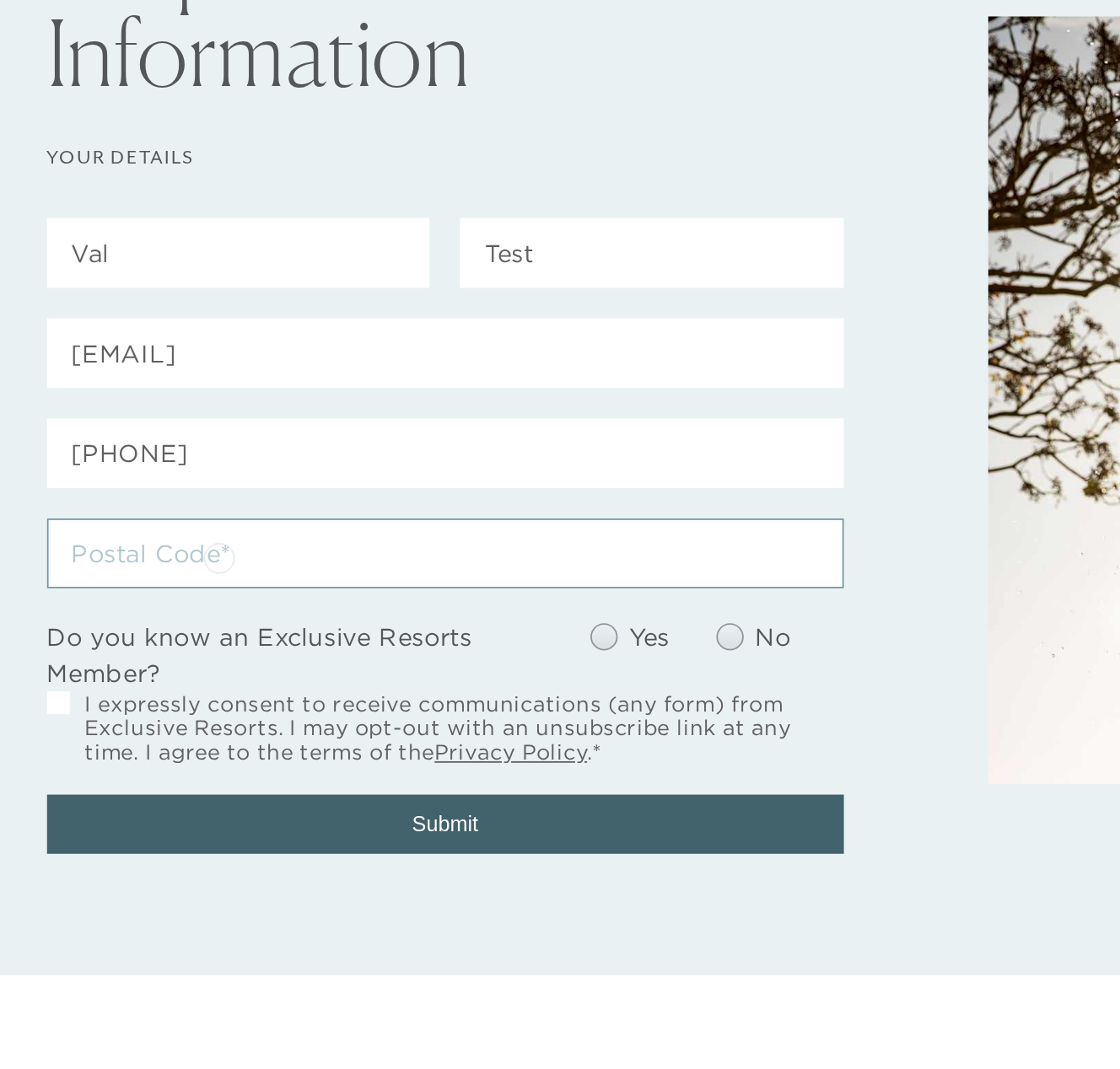 click at bounding box center (306, 484) 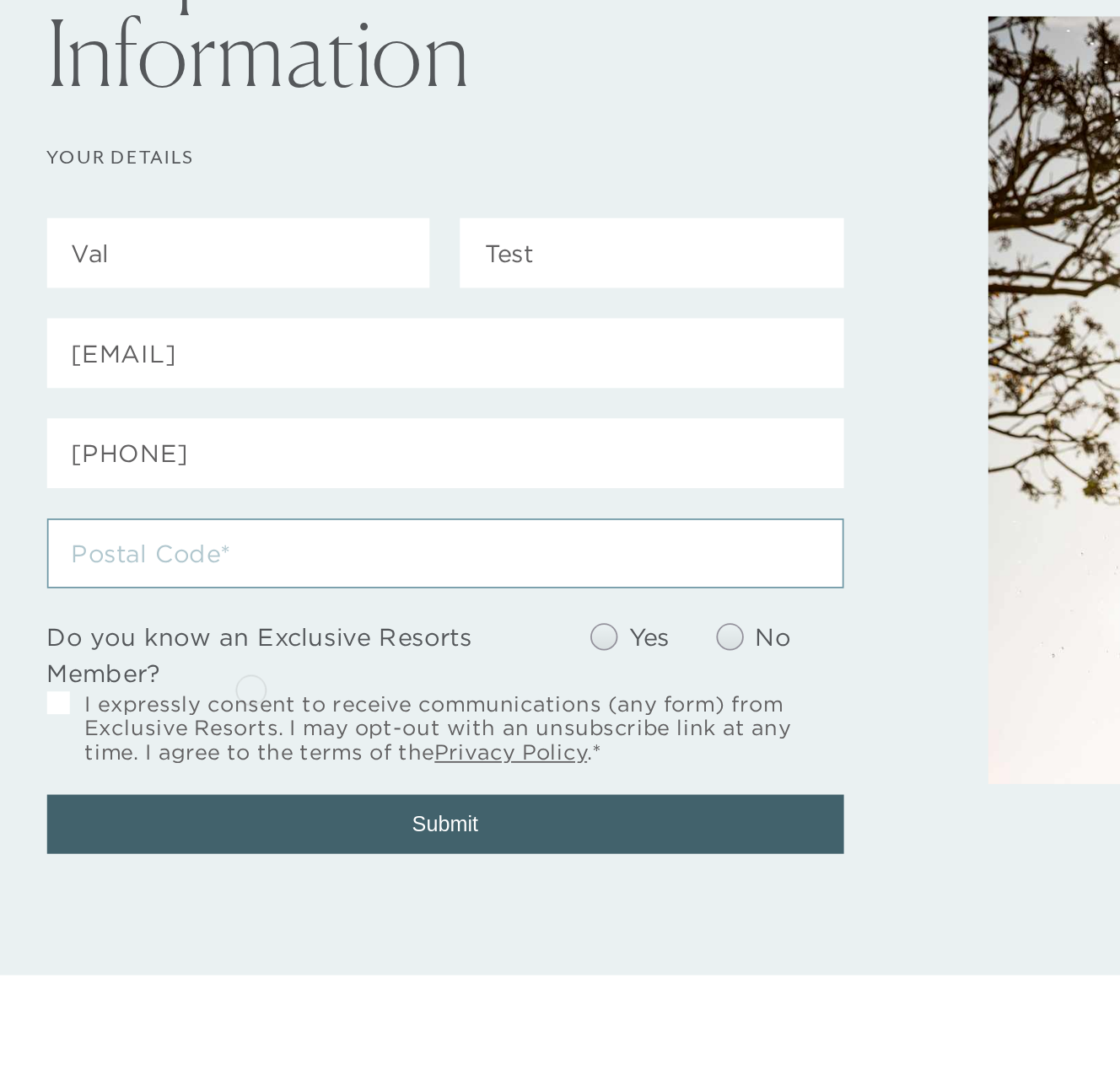 type on "80130" 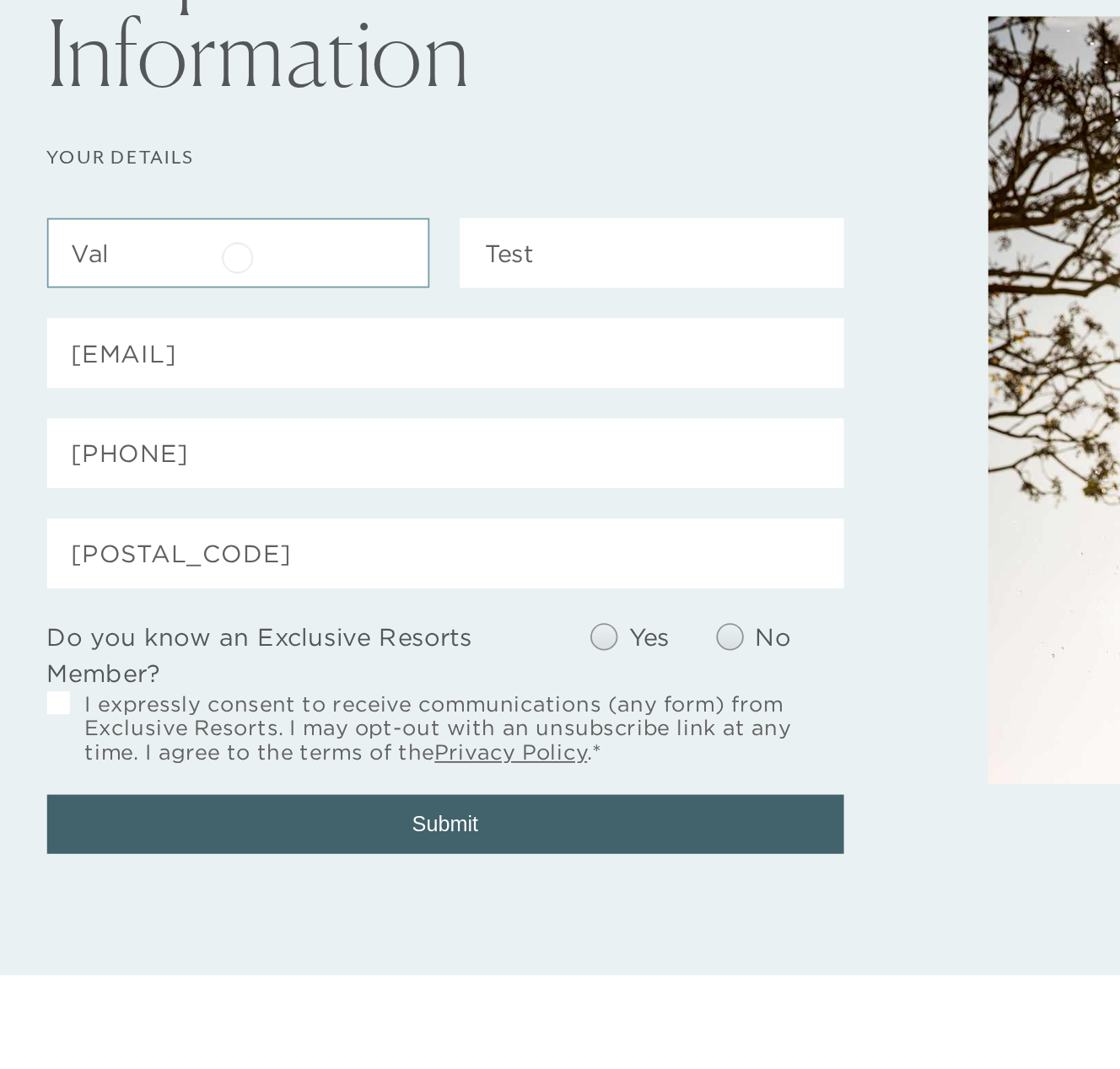 click on "Val" at bounding box center (191, 317) 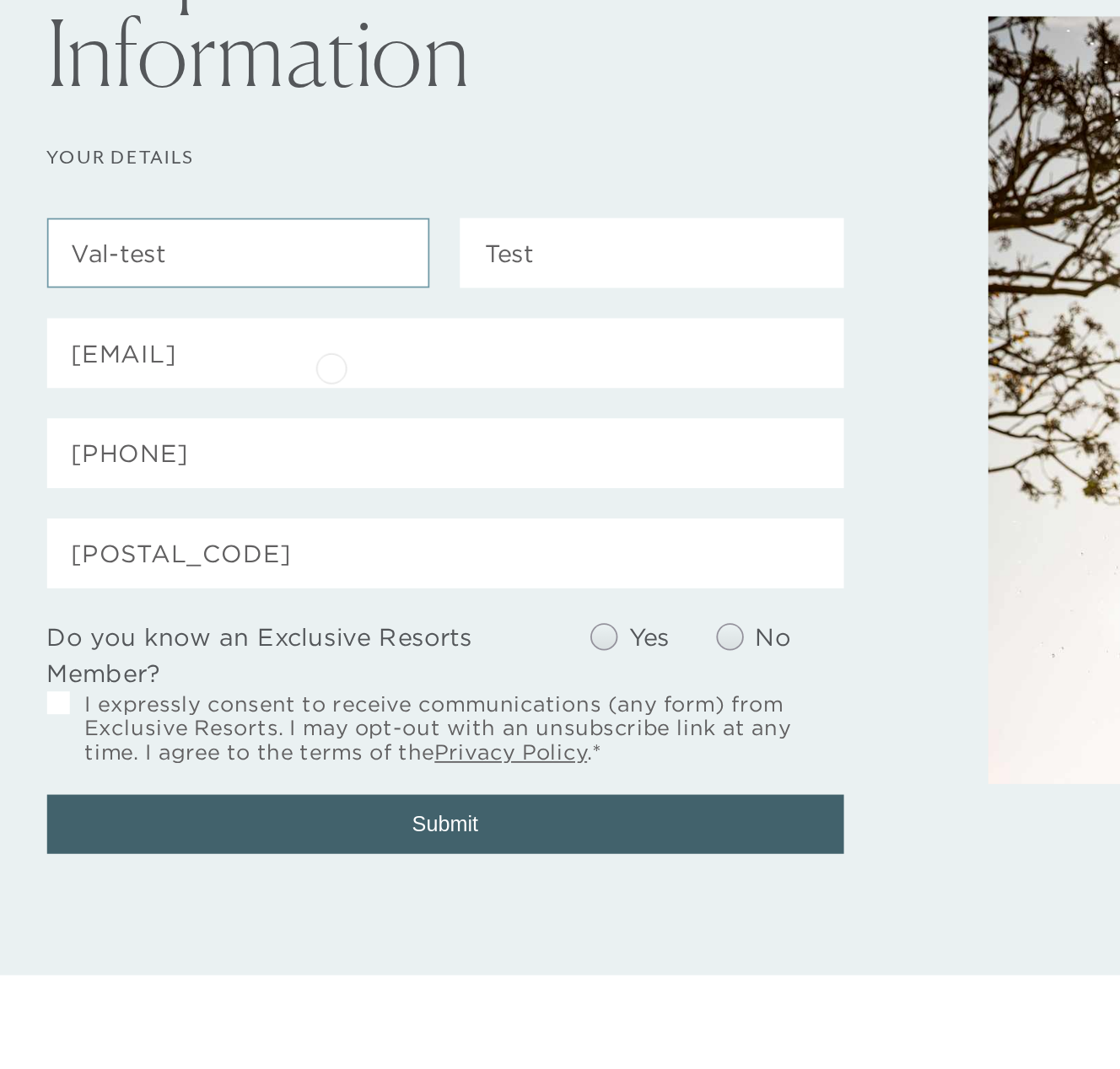 type on "Val-test" 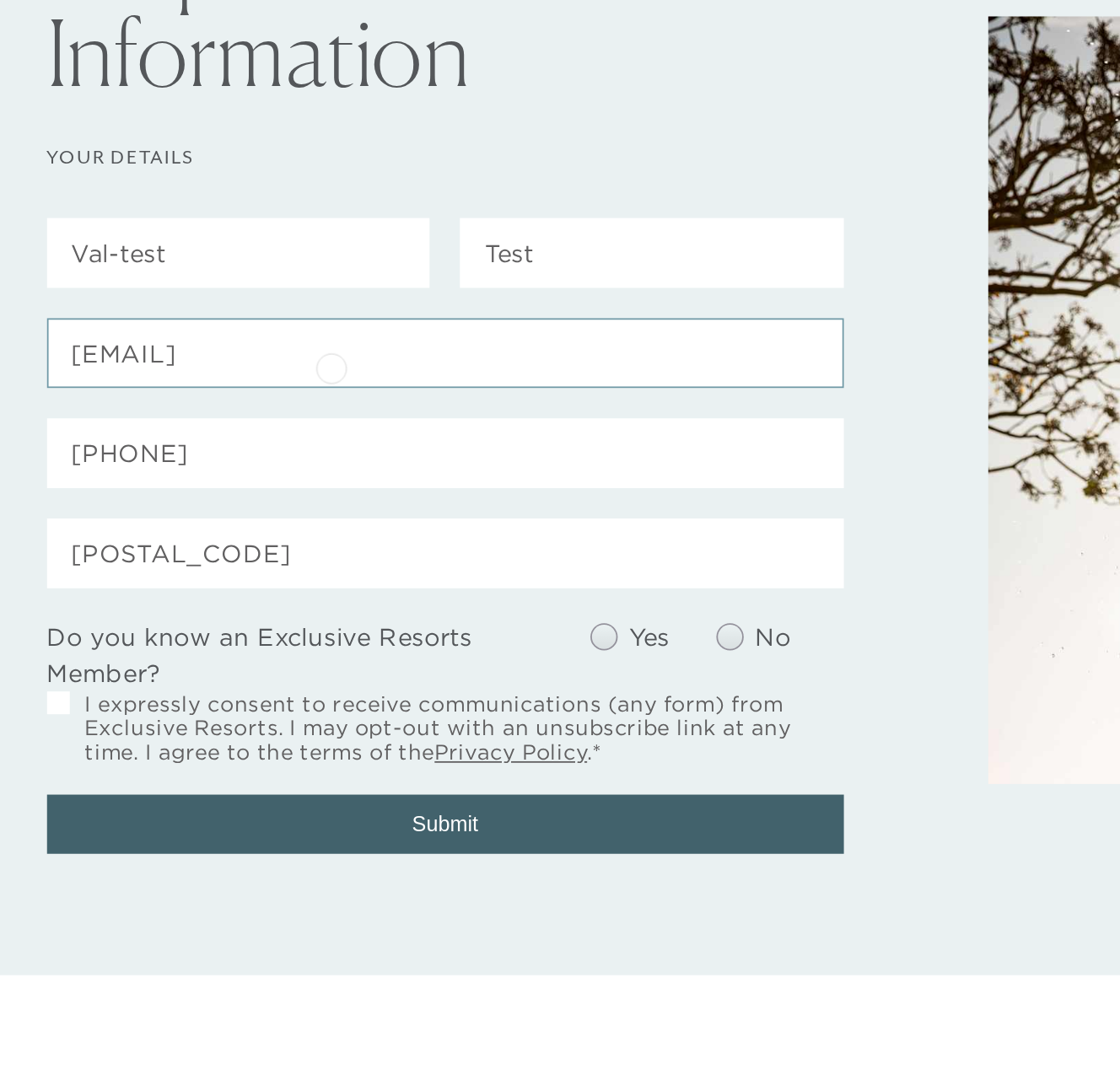 click on "fsirafim@gmail.com" at bounding box center [306, 373] 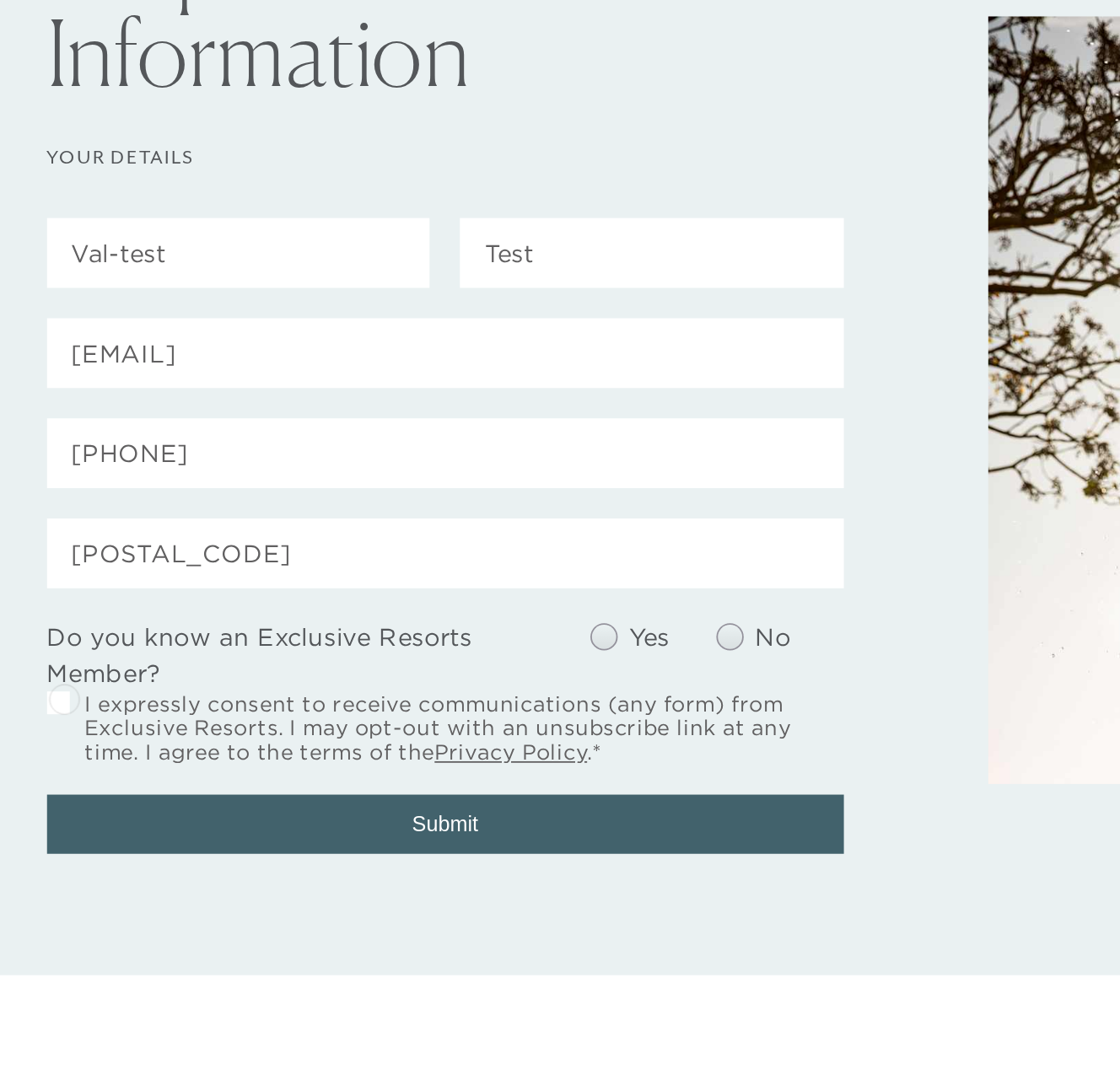 click at bounding box center (91, 567) 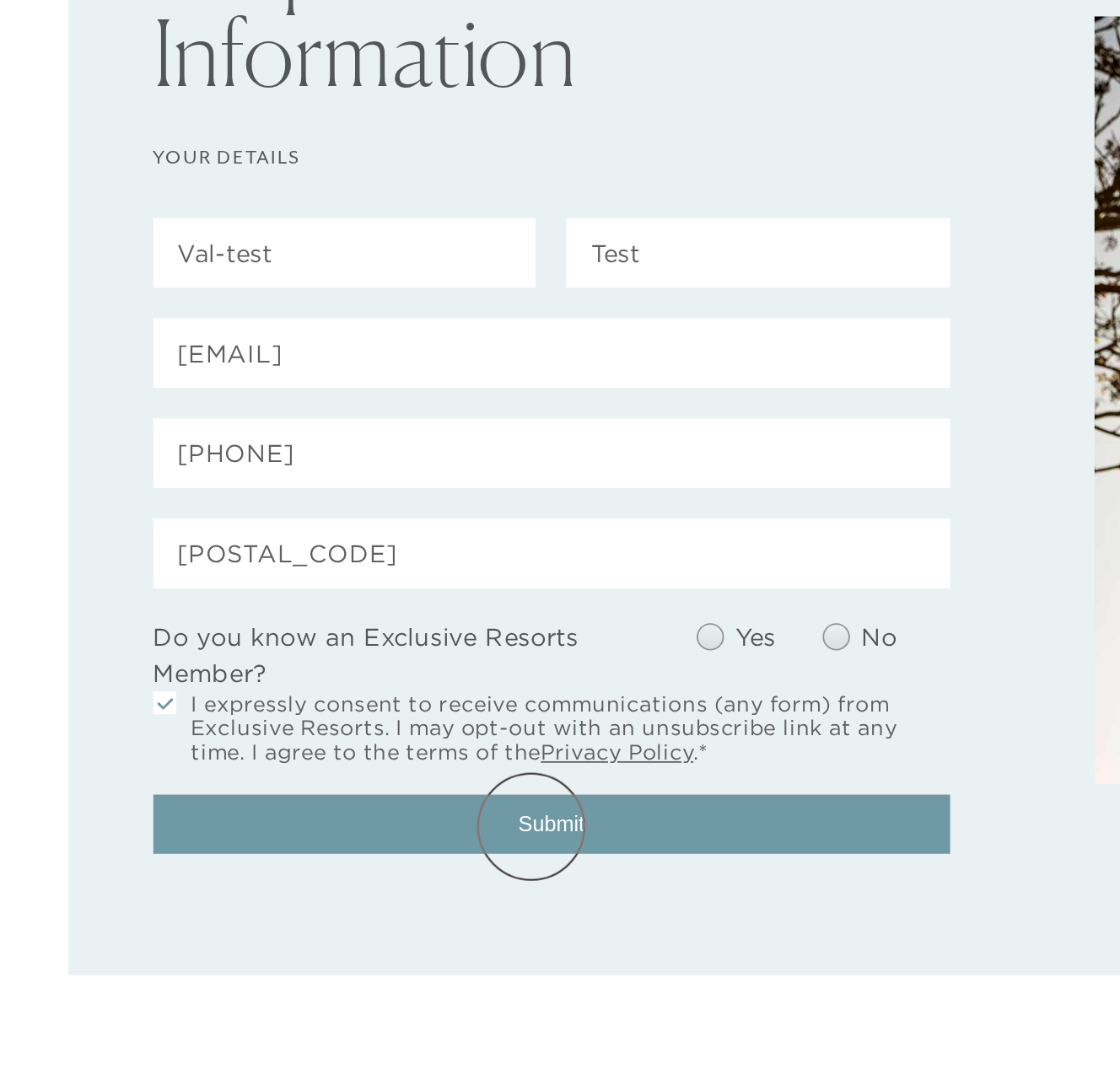 click on "Submit" at bounding box center (306, 634) 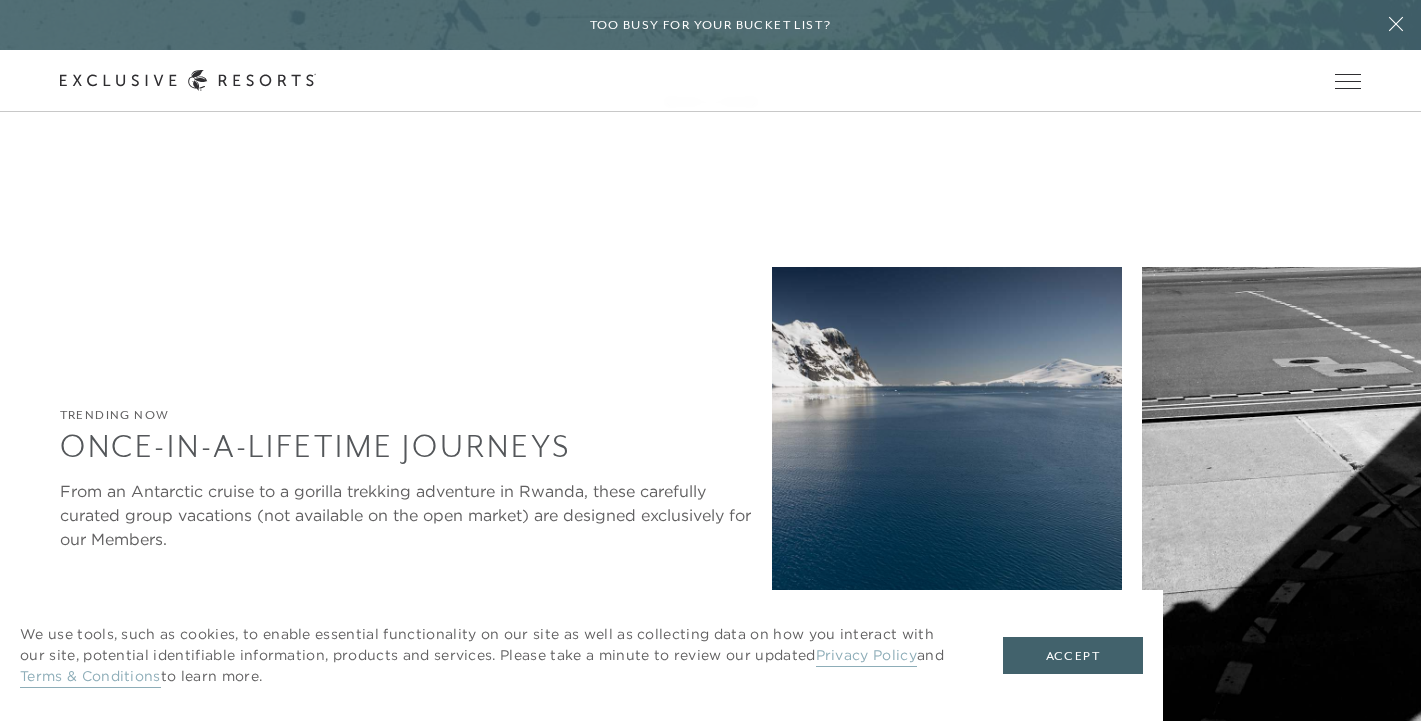 scroll, scrollTop: 4202, scrollLeft: 0, axis: vertical 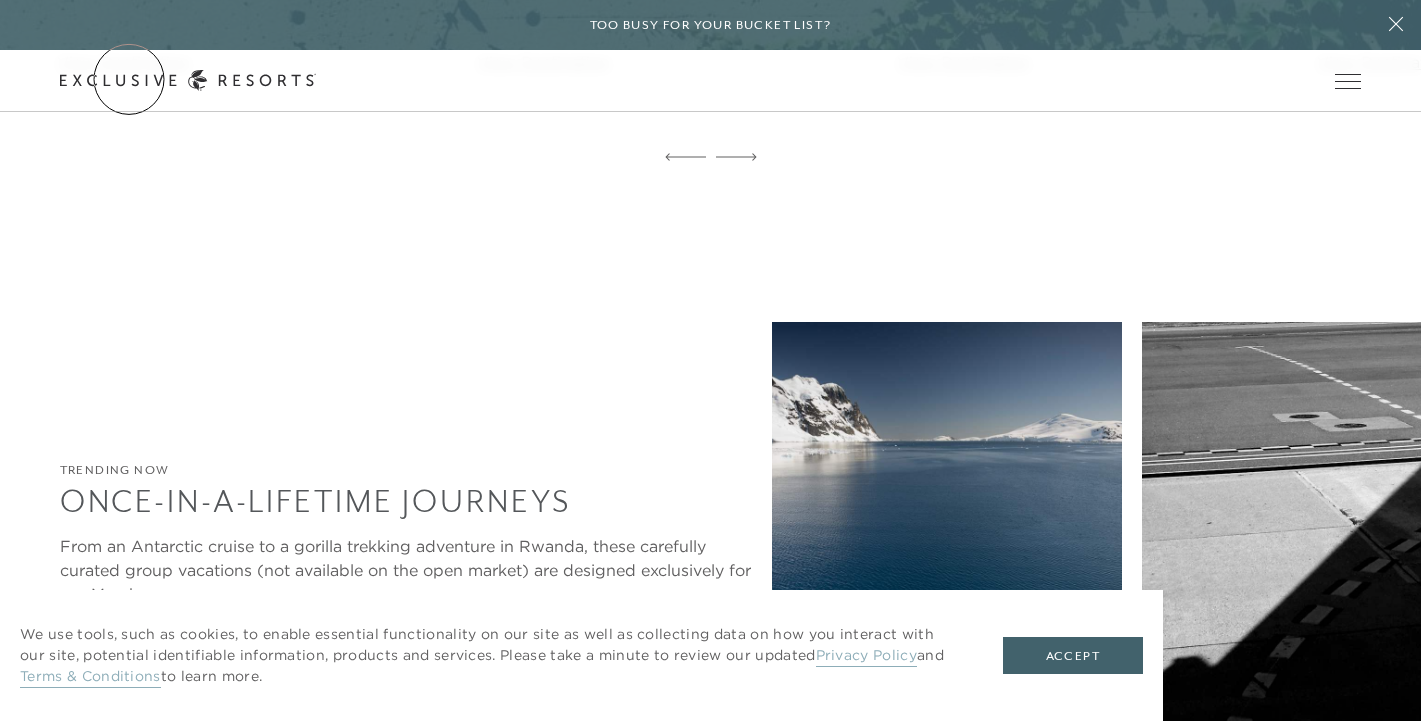 click on "Get Started" at bounding box center [0, 0] 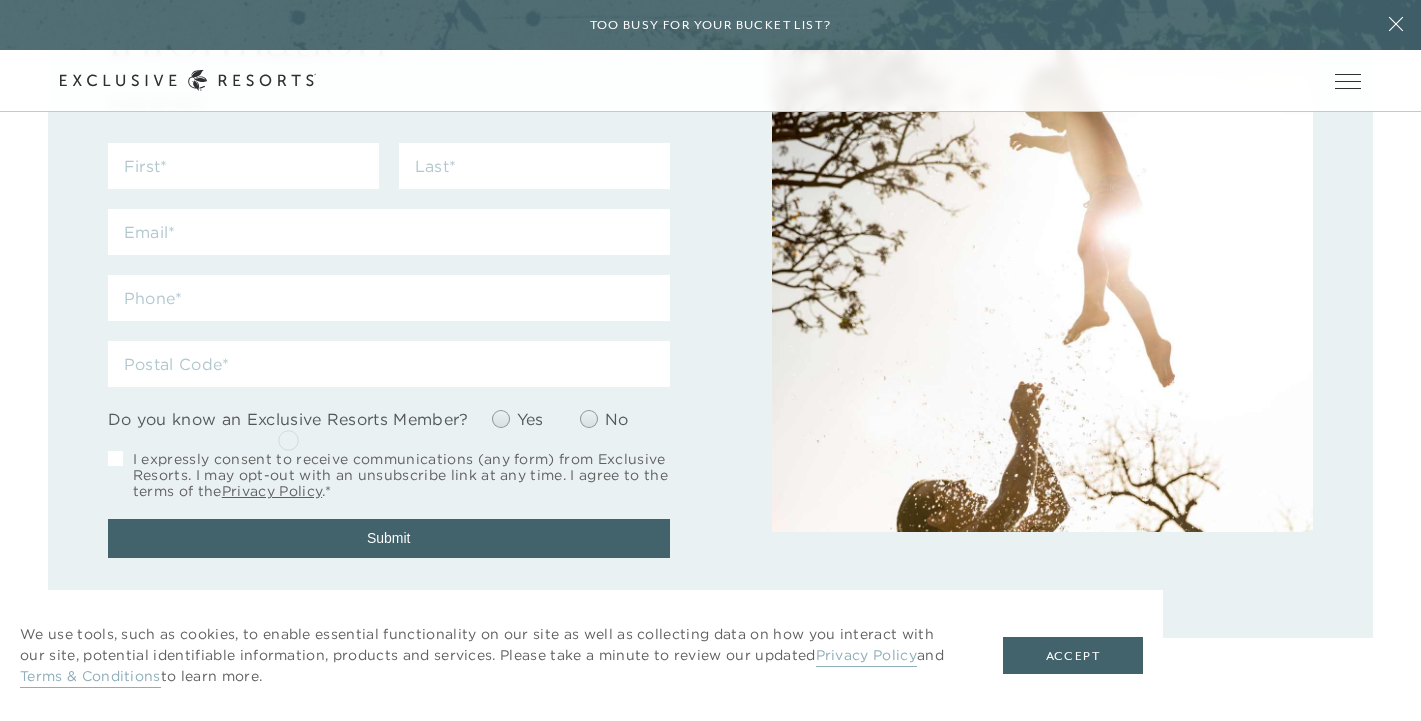 scroll, scrollTop: 241, scrollLeft: 0, axis: vertical 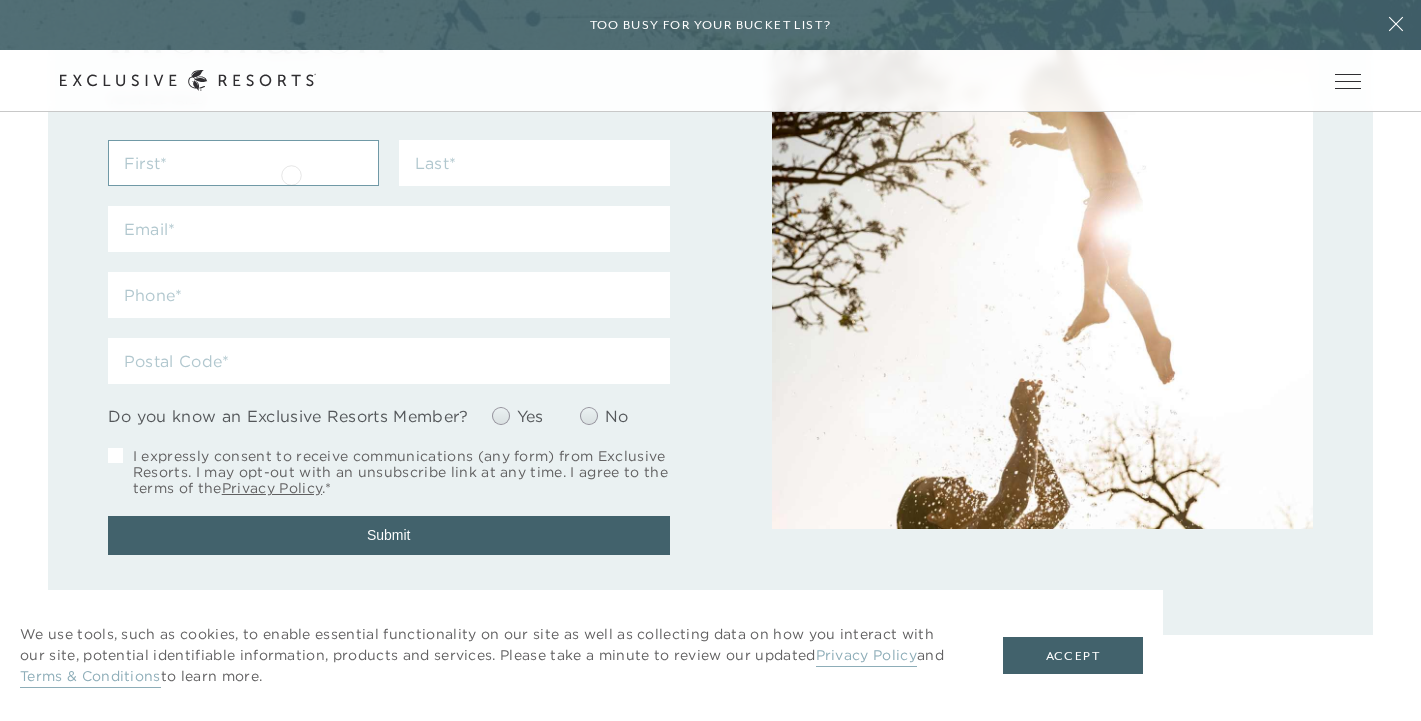 click at bounding box center [243, 163] 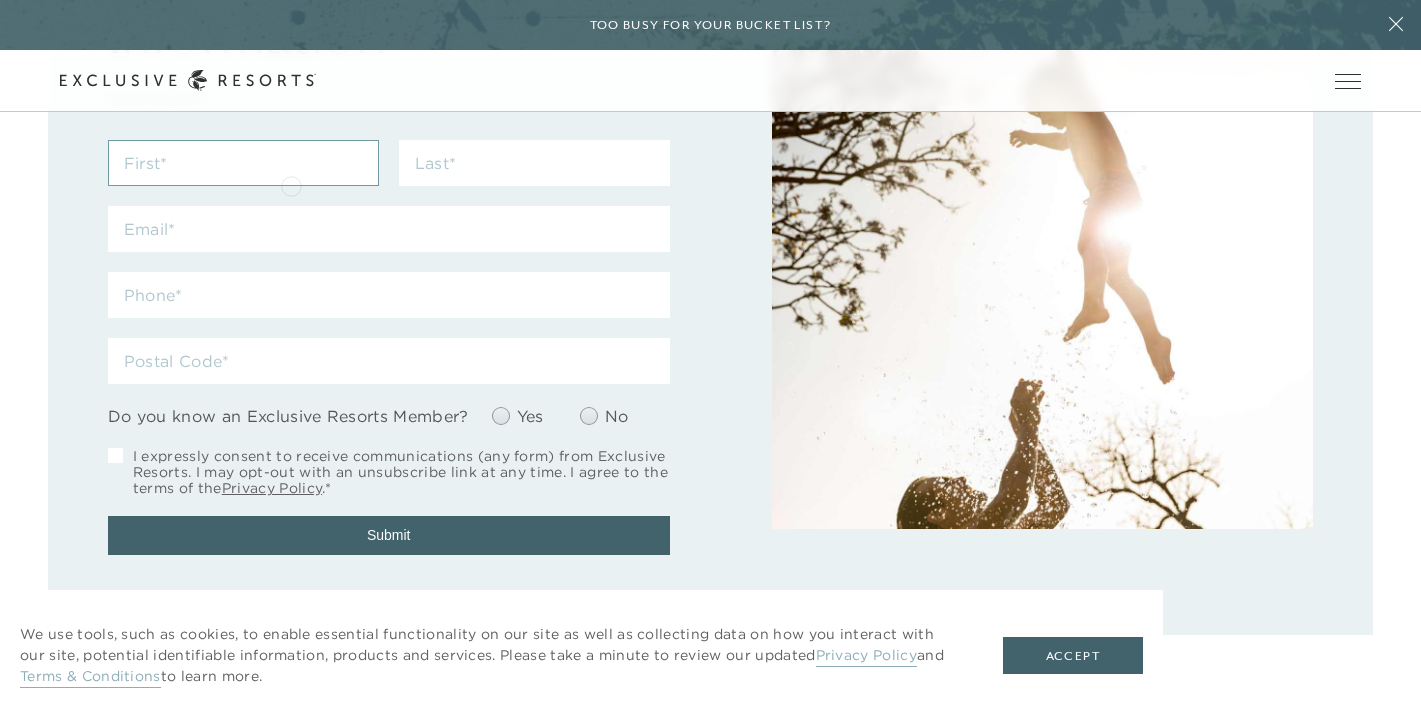 type on "Val" 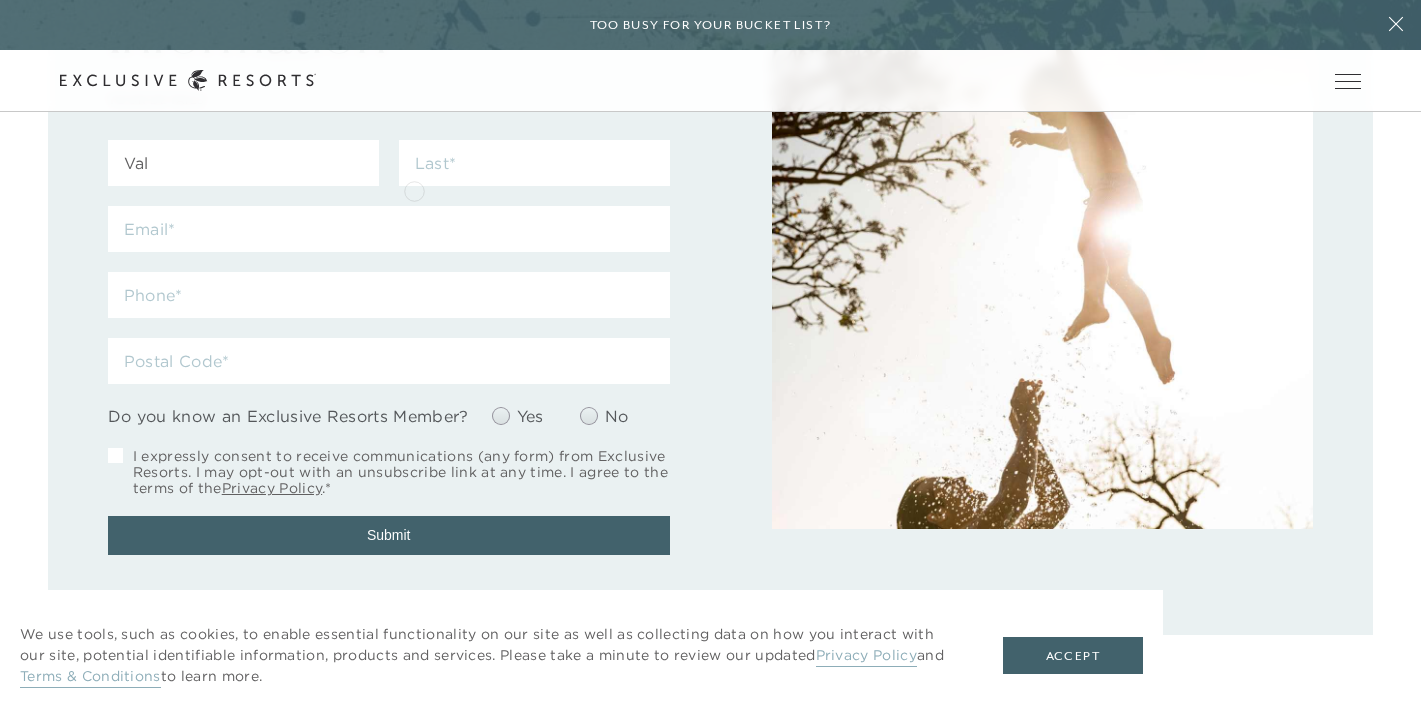 click at bounding box center [534, 173] 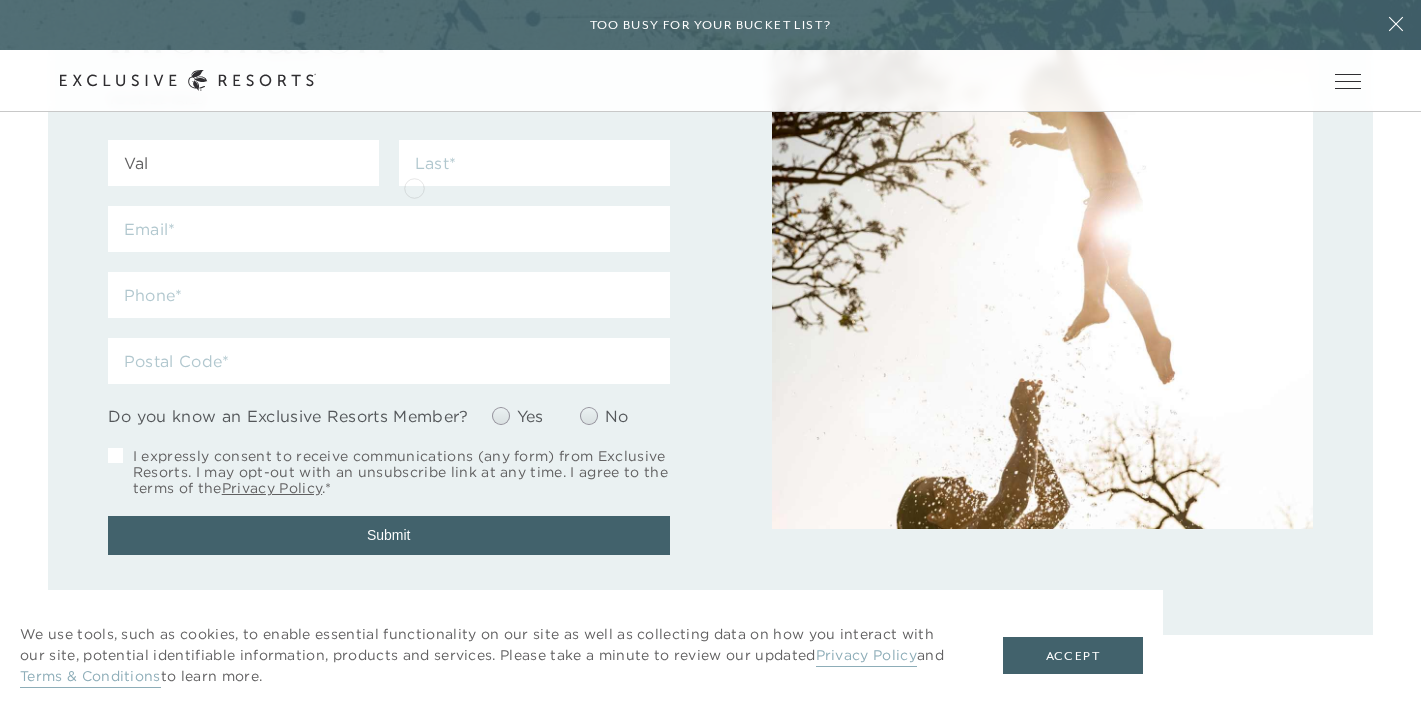 click on "Skip to main content Too busy for your bucket list? Not a bucket list. A blueprint. The Life List What’s the point of a bucket list if you’re always too busy to check anything off? Let’s rewrite your priorities — one trip at a time. Start your Life List. We’ll handle the rest. Here’s where to begin, depending on the decade you’re in. DISCOVER MORE Schedule a Meeting Get Started Visit home page  Member Login  Schedule a Meeting Get Started Back The Collection  Find paradise. 350+ residences. 75+ coveted destinations. Overview Residence Collection Experience Collection Back Membership  A club. A community. A way of life. Overview  Services & Standards  How it Works VIP Benefits Inquire now Back Community  Join The Club. Build a Network. Overview Club Journal Search  Search  Inquire about membership  Member Login  Schedule a Meeting Get Started The Collection Residence Collection Experience Collection Membership Services & Standards How it works VIP Benefits Inquire now Community Club Journal" at bounding box center (710, 56) 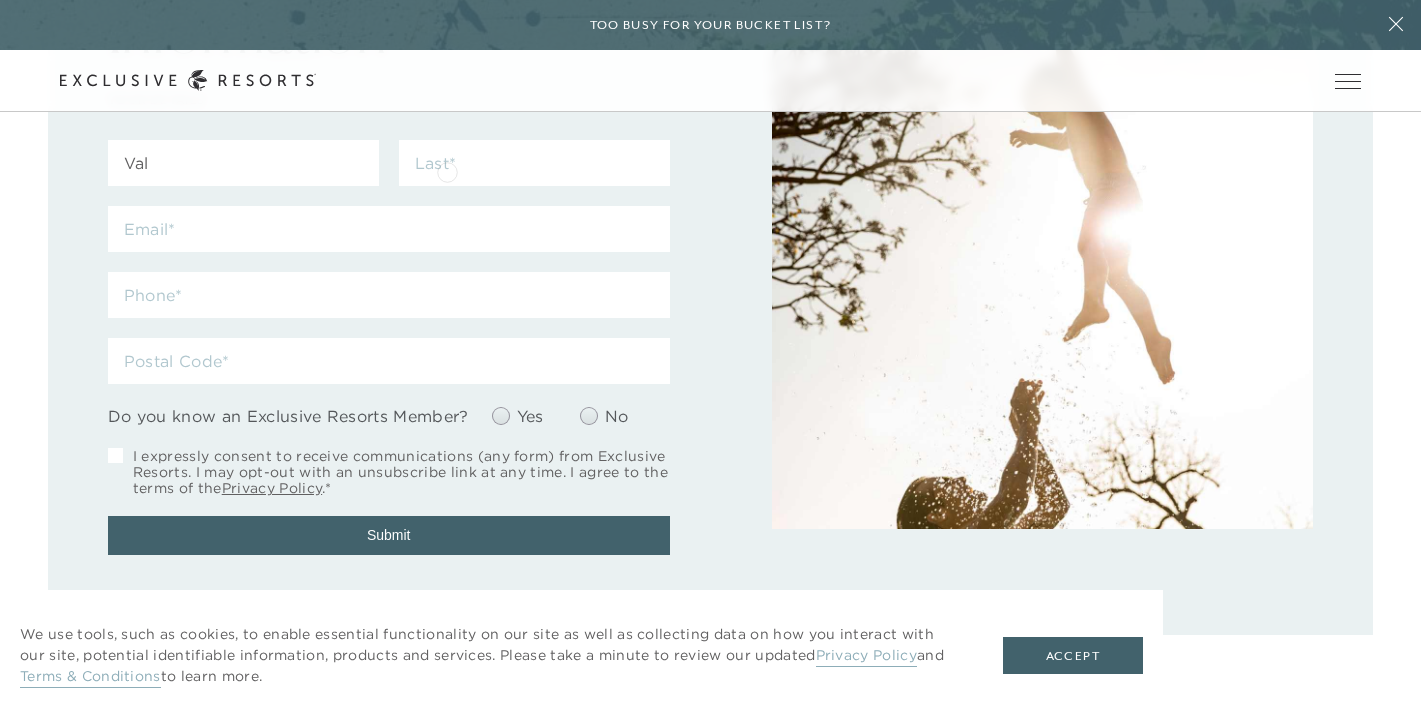 click on "Skip to main content Too busy for your bucket list? Not a bucket list. A blueprint. The Life List What’s the point of a bucket list if you’re always too busy to check anything off? Let’s rewrite your priorities — one trip at a time. Start your Life List. We’ll handle the rest. Here’s where to begin, depending on the decade you’re in. DISCOVER MORE Schedule a Meeting Get Started Visit home page  Member Login  Schedule a Meeting Get Started Back The Collection  Find paradise. 350+ residences. 75+ coveted destinations. Overview Residence Collection Experience Collection Back Membership  A club. A community. A way of life. Overview  Services & Standards  How it Works VIP Benefits Inquire now Back Community  Join The Club. Build a Network. Overview Club Journal Search  Search  Inquire about membership  Member Login  Schedule a Meeting Get Started The Collection Residence Collection Experience Collection Membership Services & Standards How it works VIP Benefits Inquire now Community Club Journal" at bounding box center [710, 56] 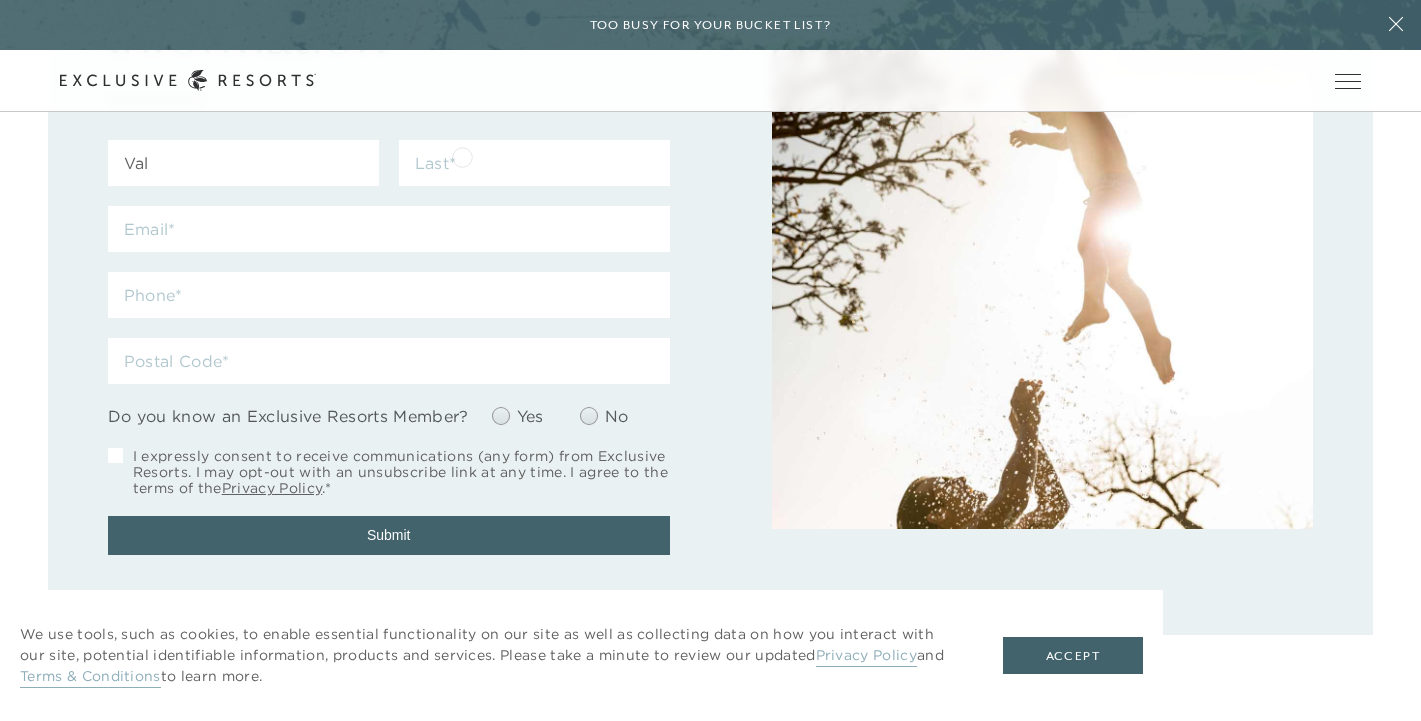 click on "Skip to main content Too busy for your bucket list? Not a bucket list. A blueprint. The Life List What’s the point of a bucket list if you’re always too busy to check anything off? Let’s rewrite your priorities — one trip at a time. Start your Life List. We’ll handle the rest. Here’s where to begin, depending on the decade you’re in. DISCOVER MORE Schedule a Meeting Get Started Visit home page  Member Login  Schedule a Meeting Get Started Back The Collection  Find paradise. 350+ residences. 75+ coveted destinations. Overview Residence Collection Experience Collection Back Membership  A club. A community. A way of life. Overview  Services & Standards  How it Works VIP Benefits Inquire now Back Community  Join The Club. Build a Network. Overview Club Journal Search  Search  Inquire about membership  Member Login  Schedule a Meeting Get Started The Collection Residence Collection Experience Collection Membership Services & Standards How it works VIP Benefits Inquire now Community Club Journal" at bounding box center [710, 56] 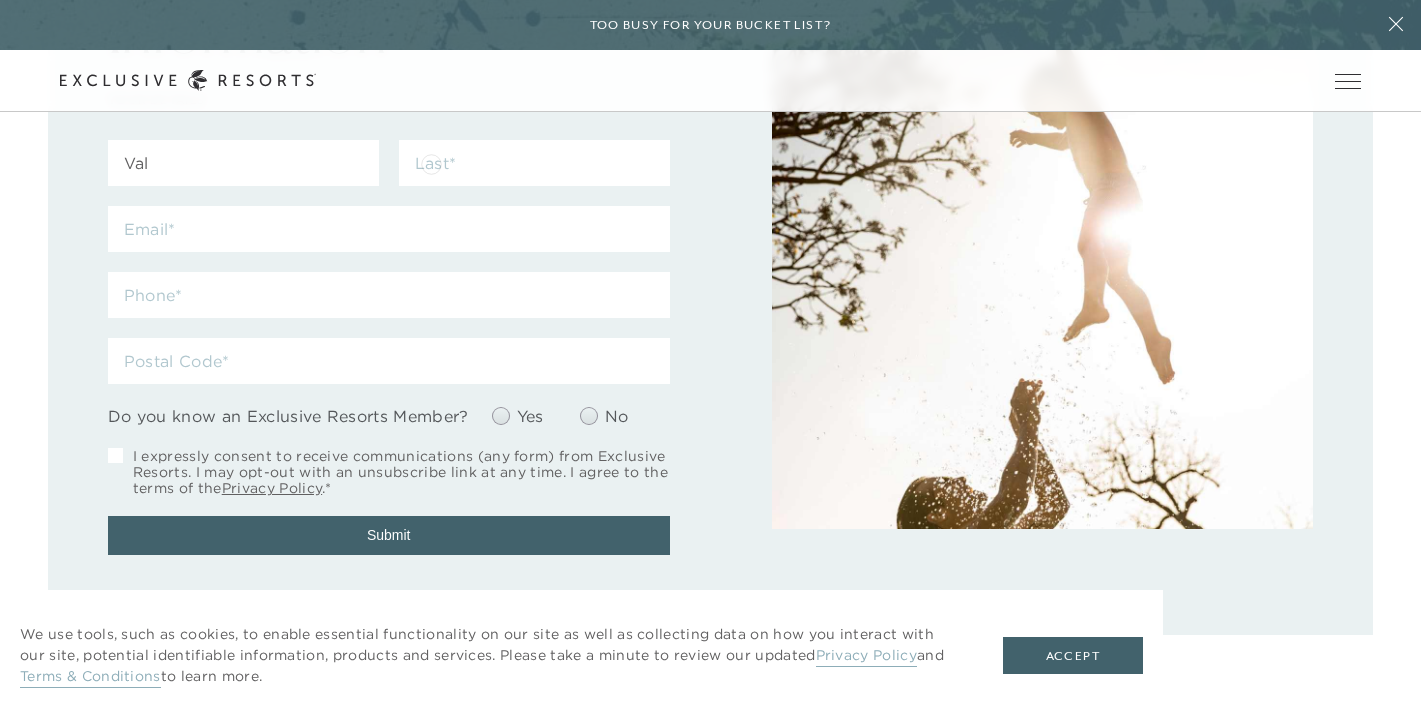 click on "Skip to main content Too busy for your bucket list? Not a bucket list. A blueprint. The Life List What’s the point of a bucket list if you’re always too busy to check anything off? Let’s rewrite your priorities — one trip at a time. Start your Life List. We’ll handle the rest. Here’s where to begin, depending on the decade you’re in. DISCOVER MORE Schedule a Meeting Get Started Visit home page  Member Login  Schedule a Meeting Get Started Back The Collection  Find paradise. 350+ residences. 75+ coveted destinations. Overview Residence Collection Experience Collection Back Membership  A club. A community. A way of life. Overview  Services & Standards  How it Works VIP Benefits Inquire now Back Community  Join The Club. Build a Network. Overview Club Journal Search  Search  Inquire about membership  Member Login  Schedule a Meeting Get Started The Collection Residence Collection Experience Collection Membership Services & Standards How it works VIP Benefits Inquire now Community Club Journal" at bounding box center (710, 56) 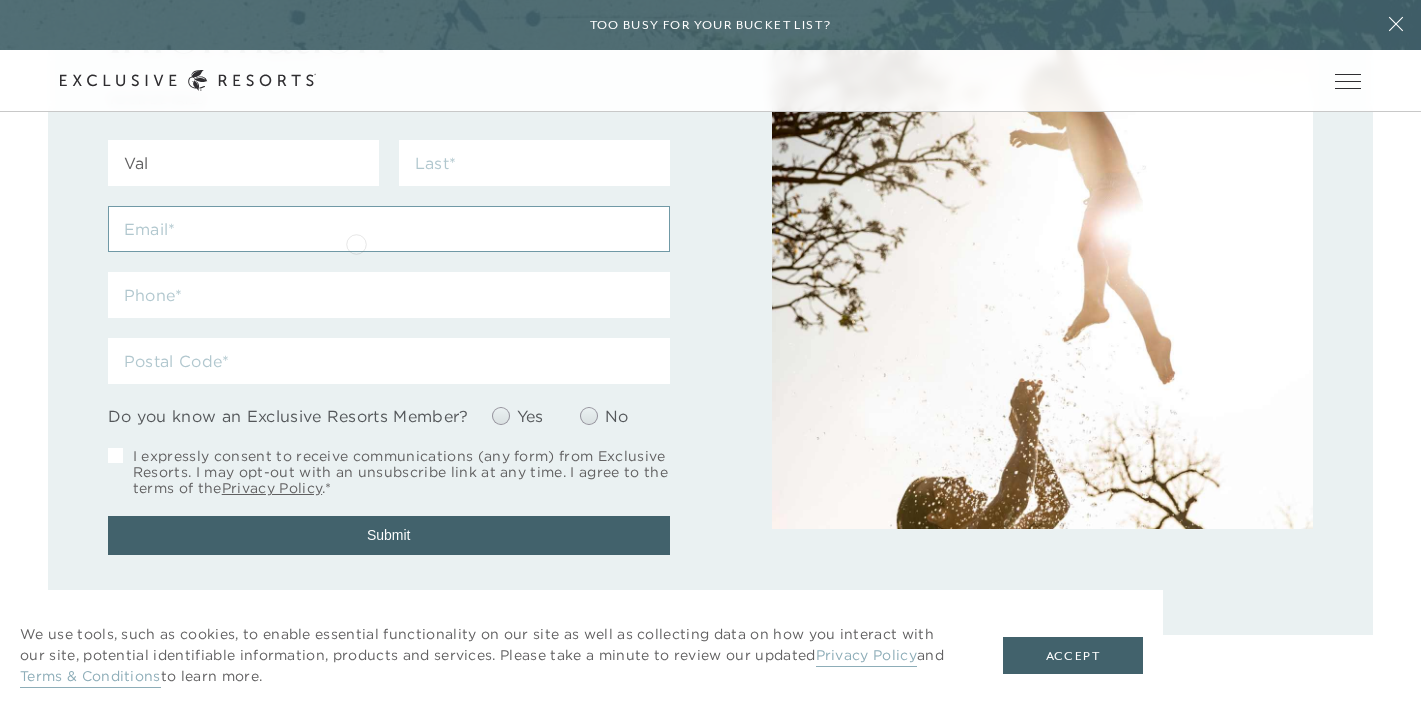 click at bounding box center (389, 229) 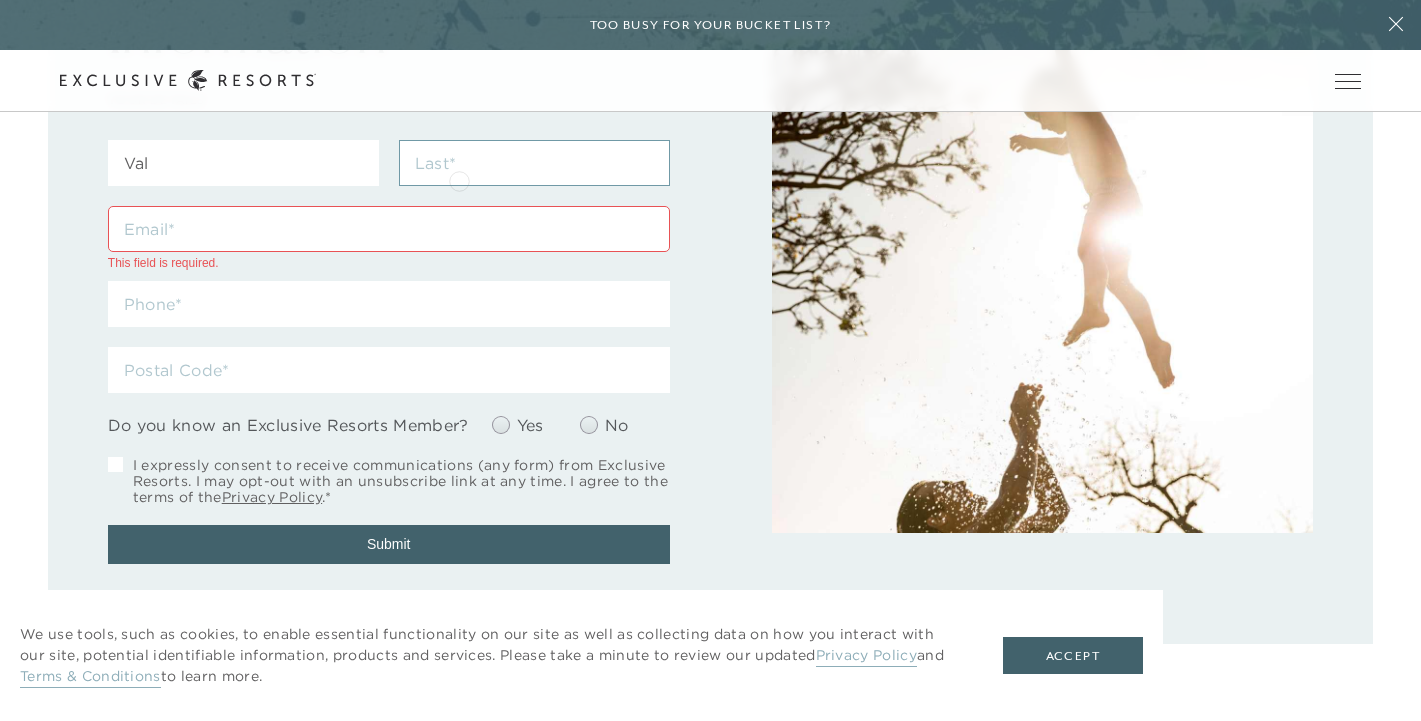 click at bounding box center (534, 163) 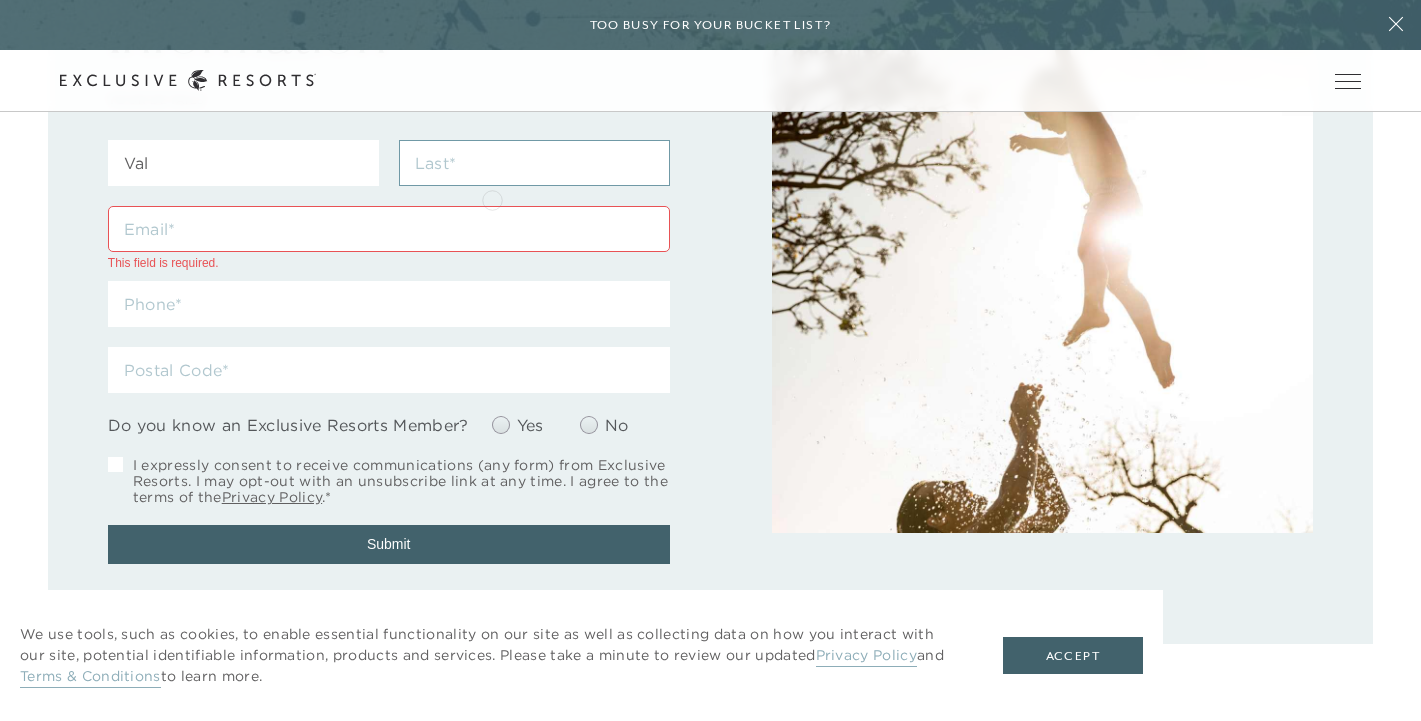 type on "Test" 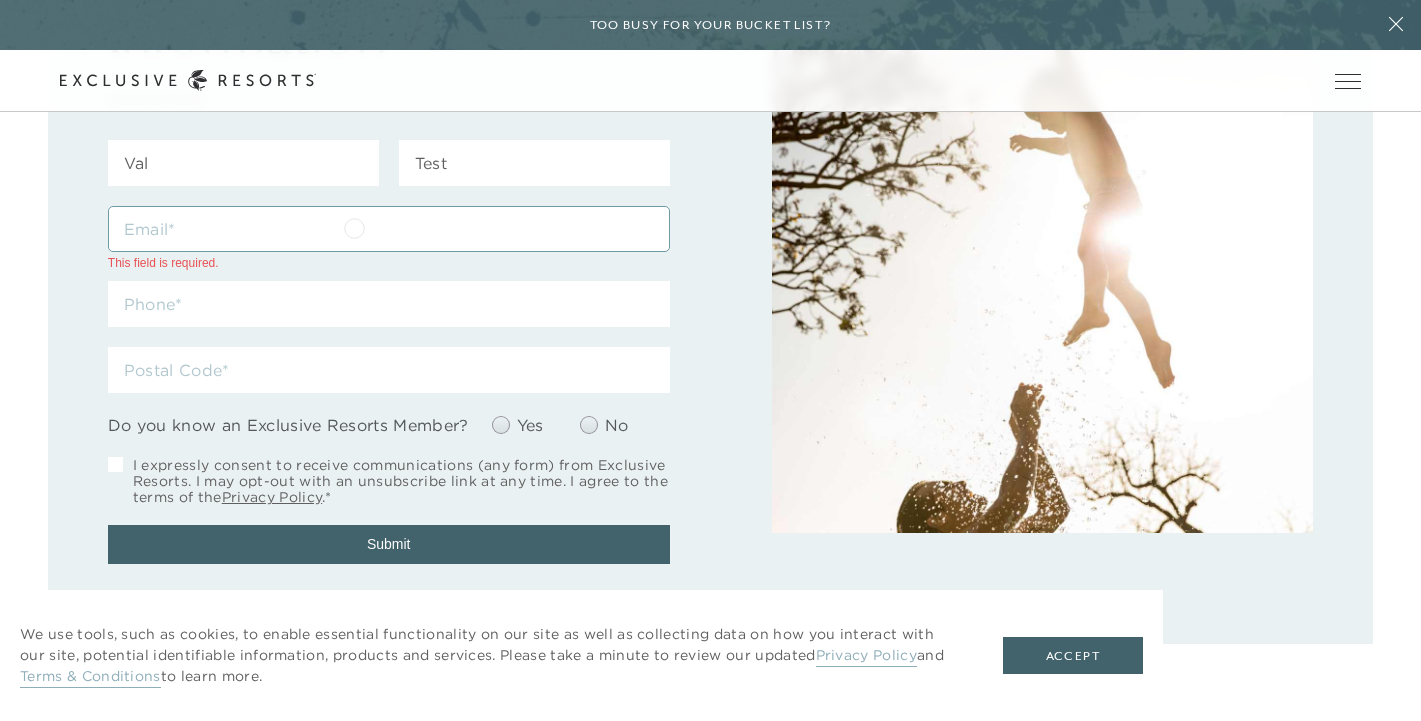 click at bounding box center [389, 229] 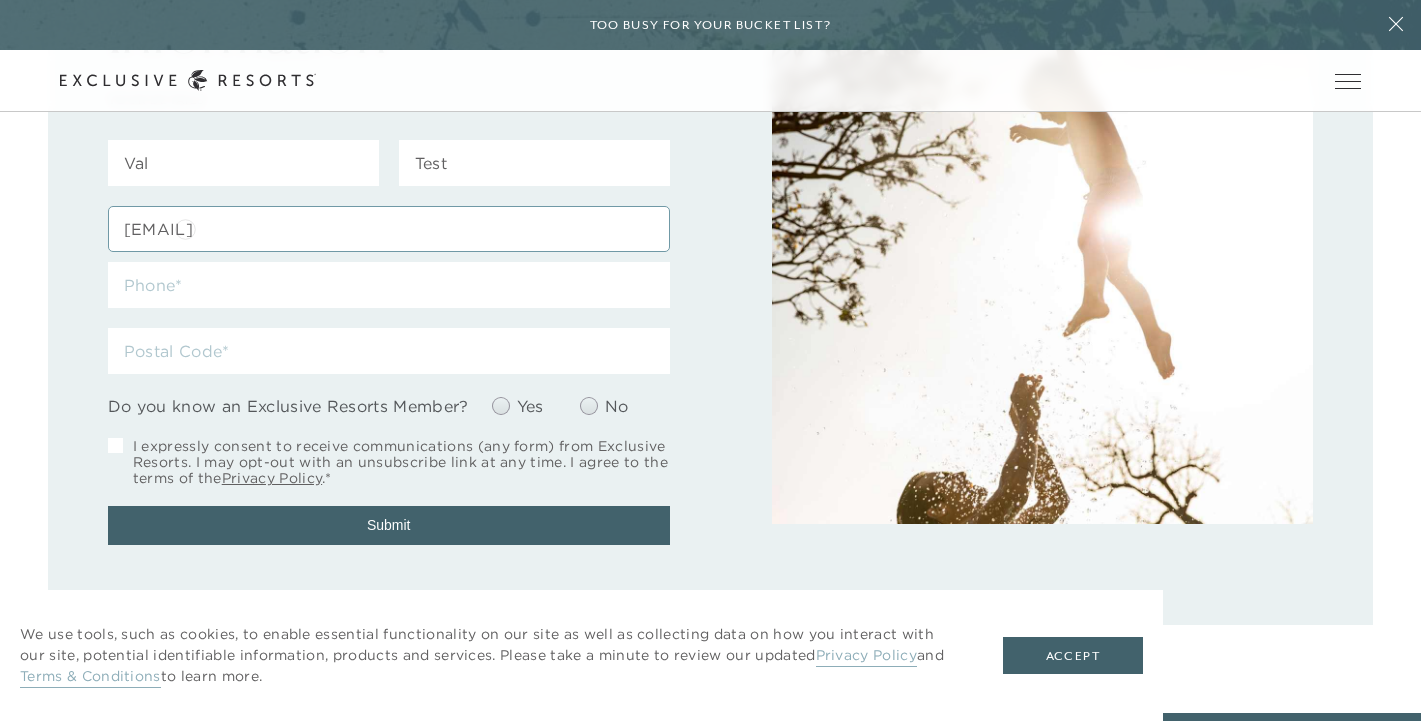 click on "fsirafim@gmail.com" at bounding box center [389, 229] 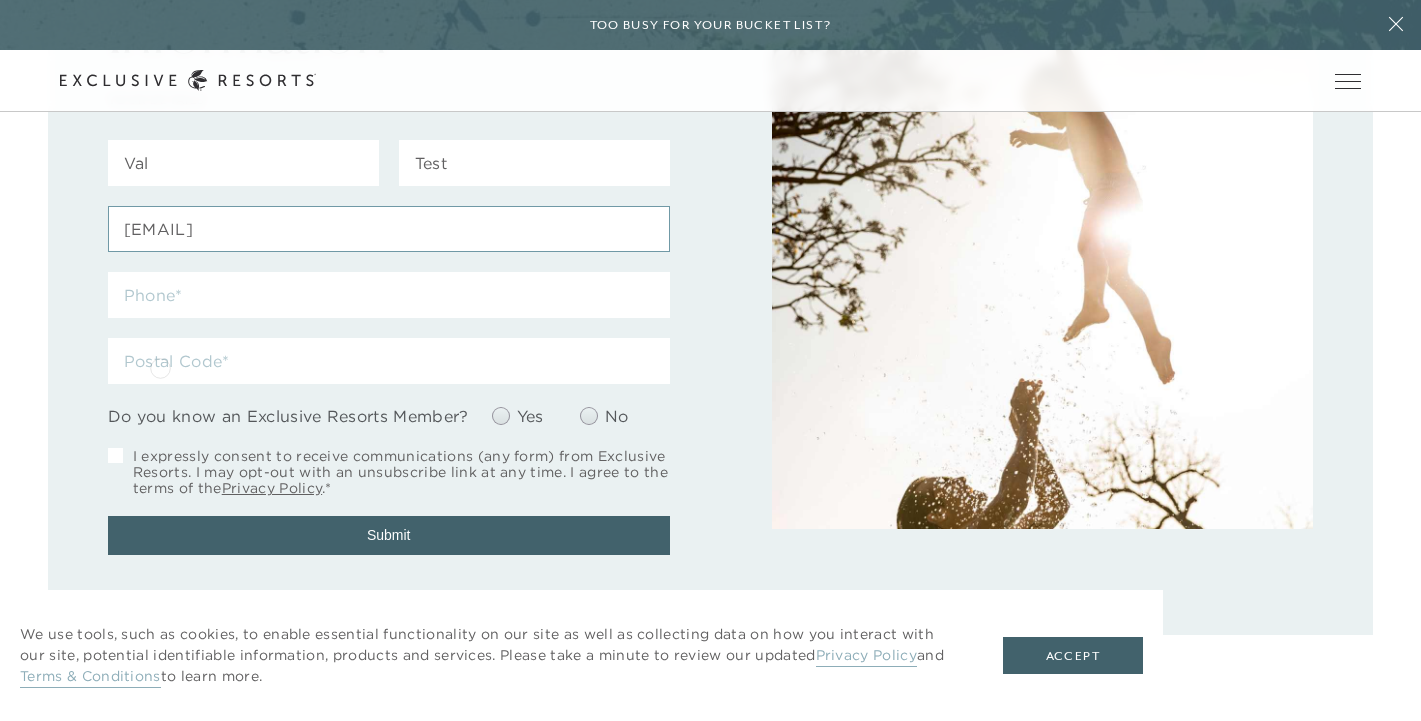 type on "fsirafimtest@gmail.com" 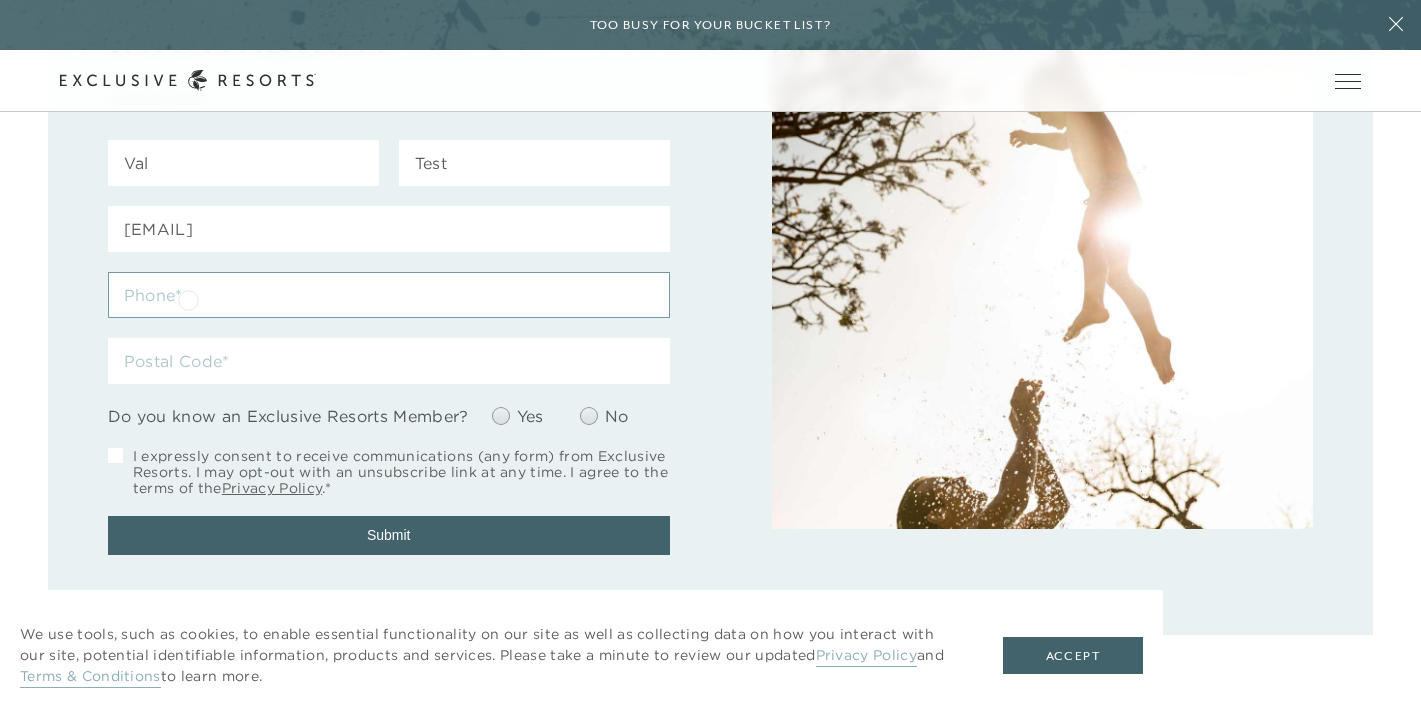 click at bounding box center [389, 295] 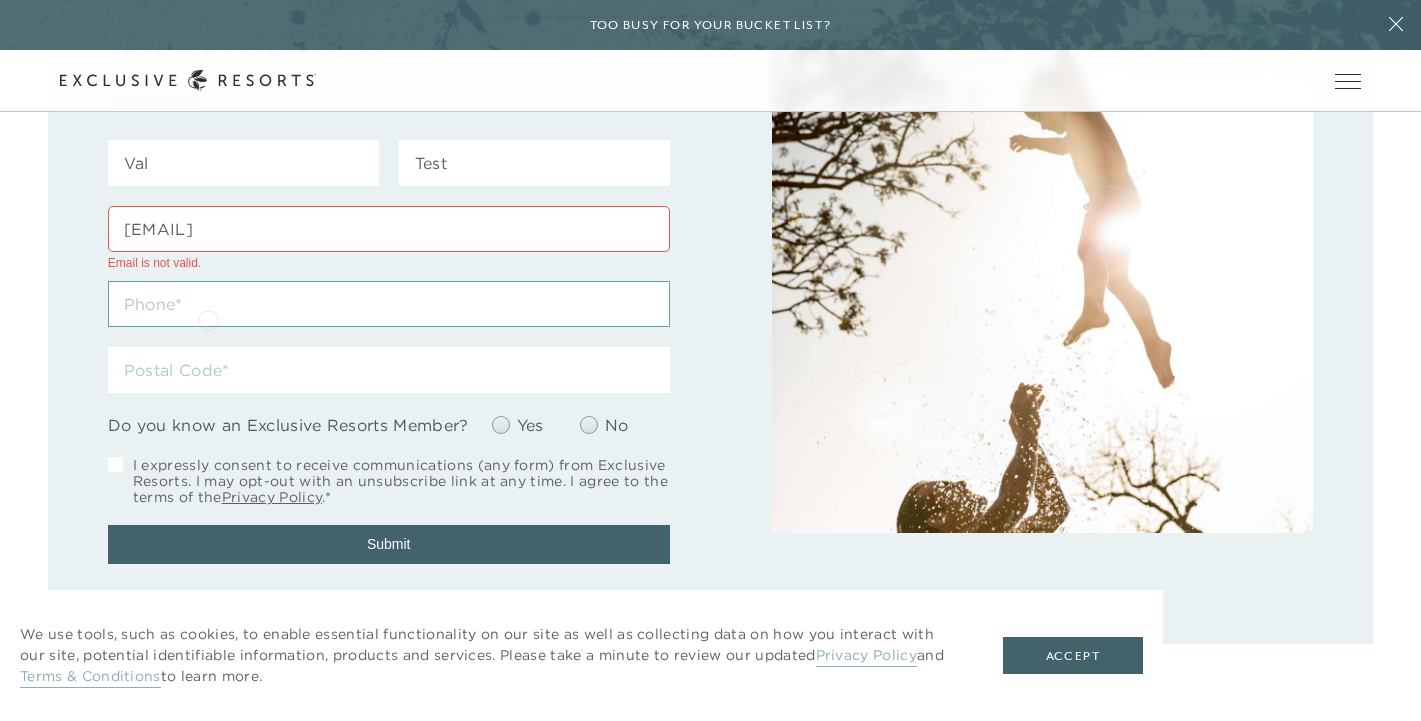 type on "5162856767" 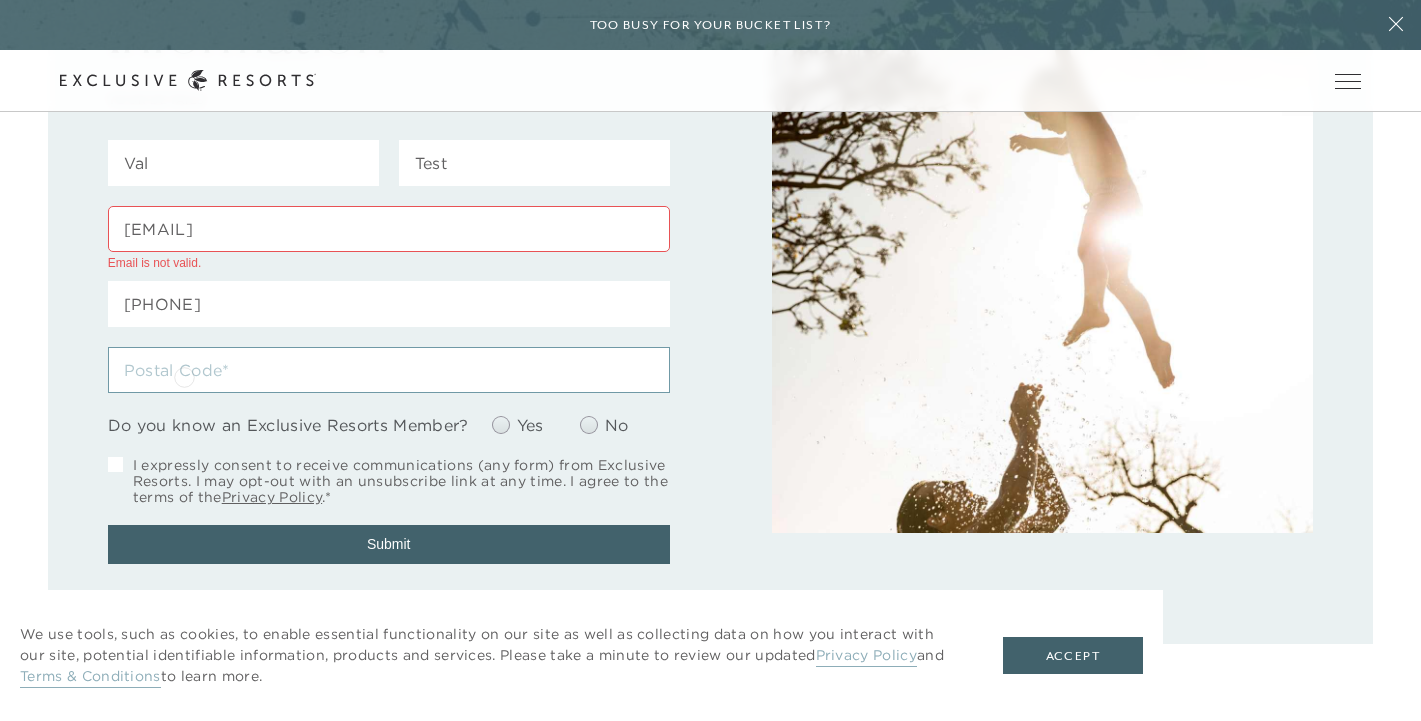 click at bounding box center (389, 370) 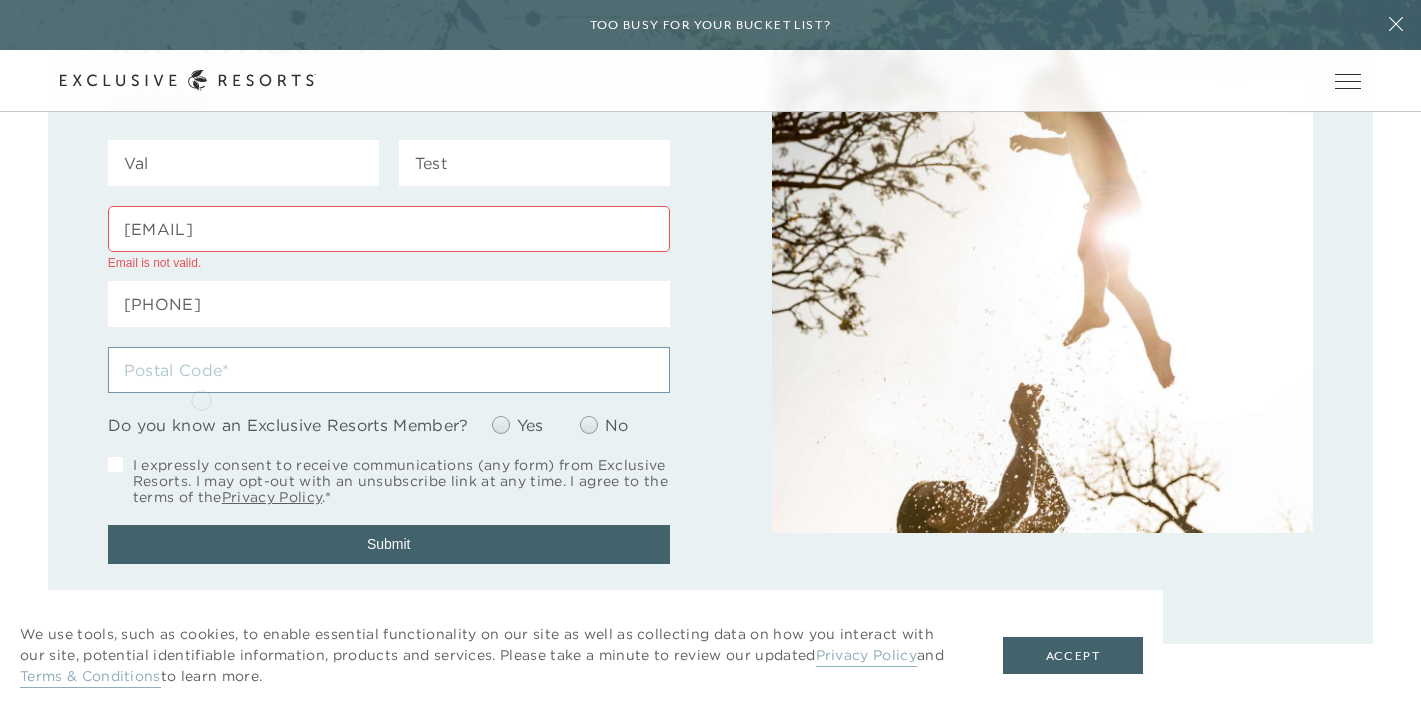 type on "80130" 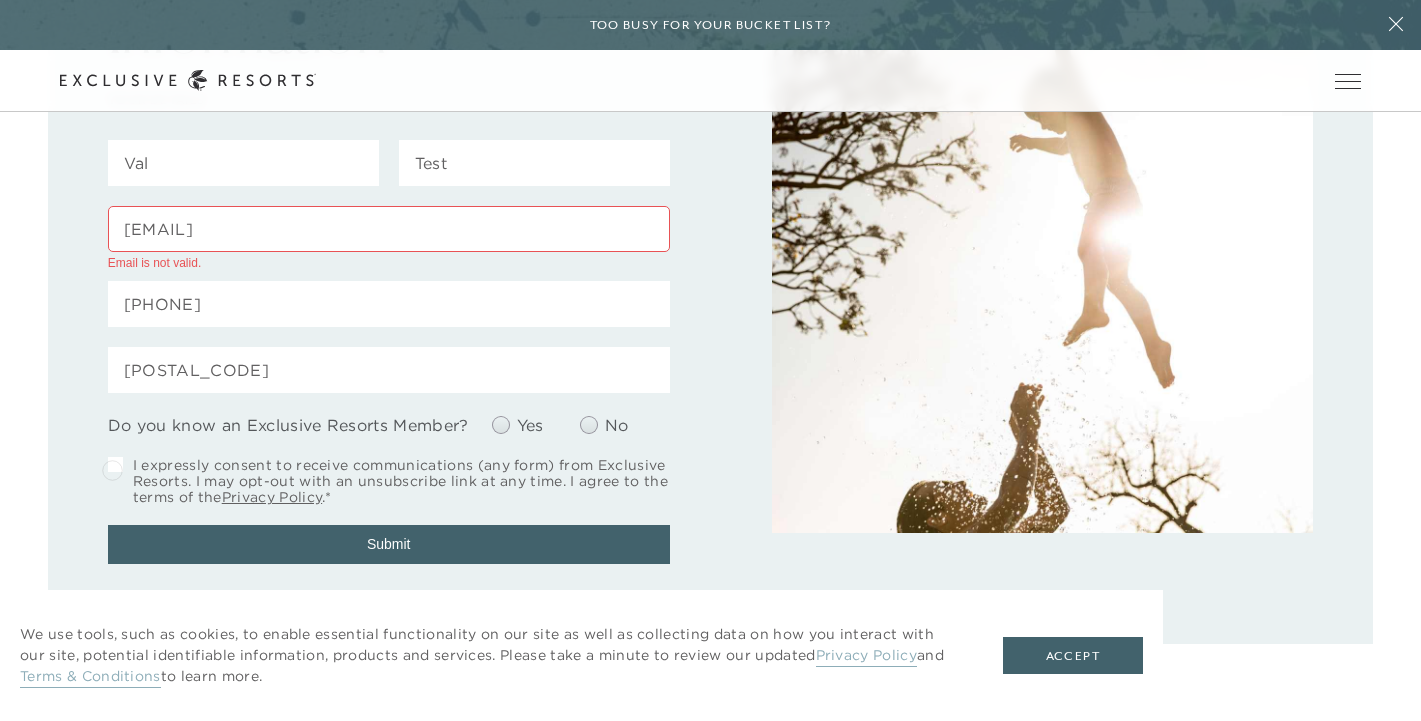 click at bounding box center [115, 464] 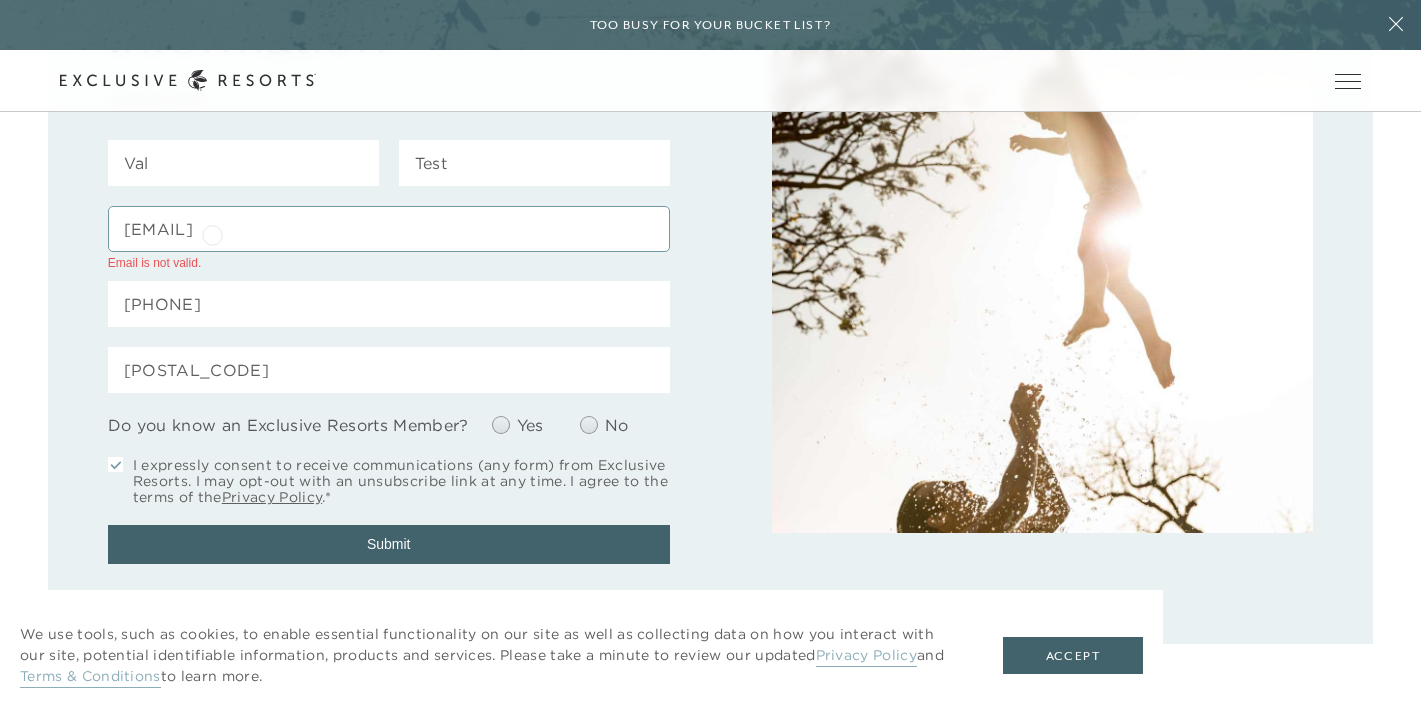 click on "fsirafimtest@gmail.com" at bounding box center [389, 229] 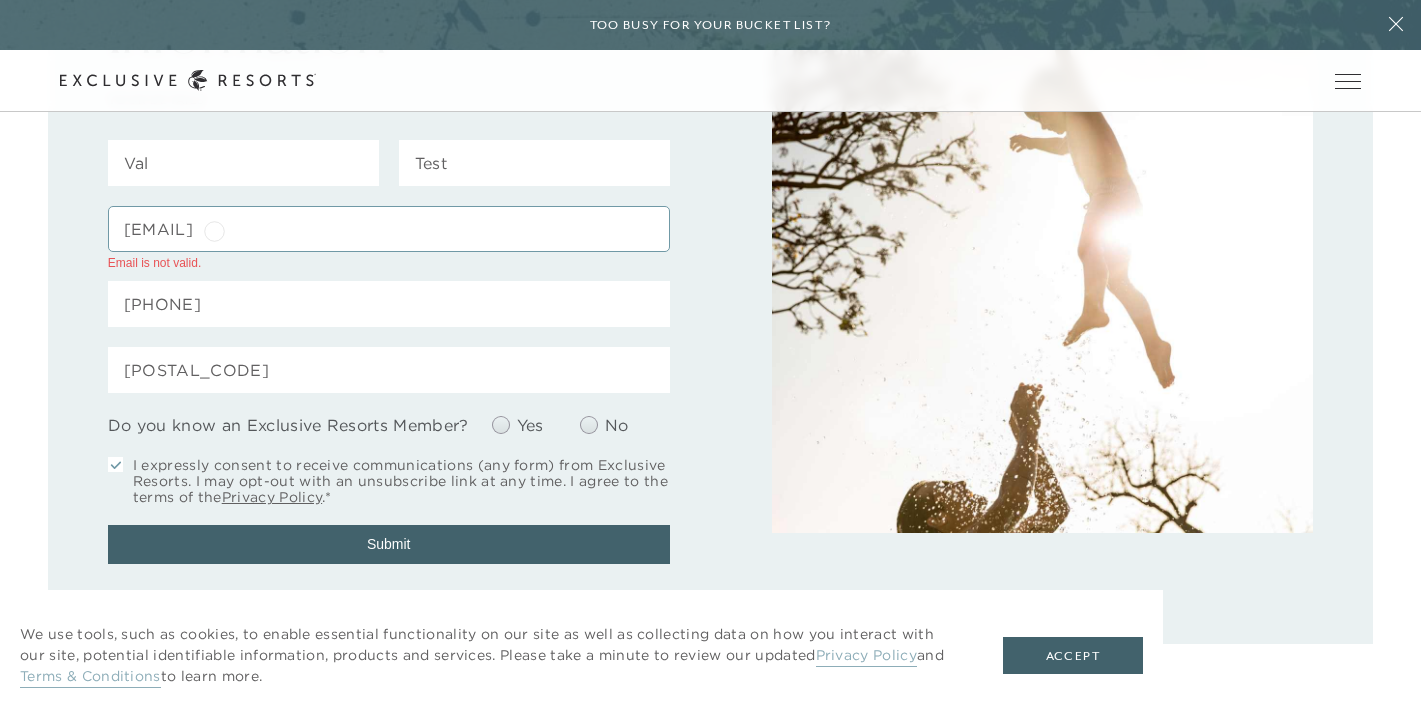 click on "fsirafimtest@gmail.com" at bounding box center (389, 229) 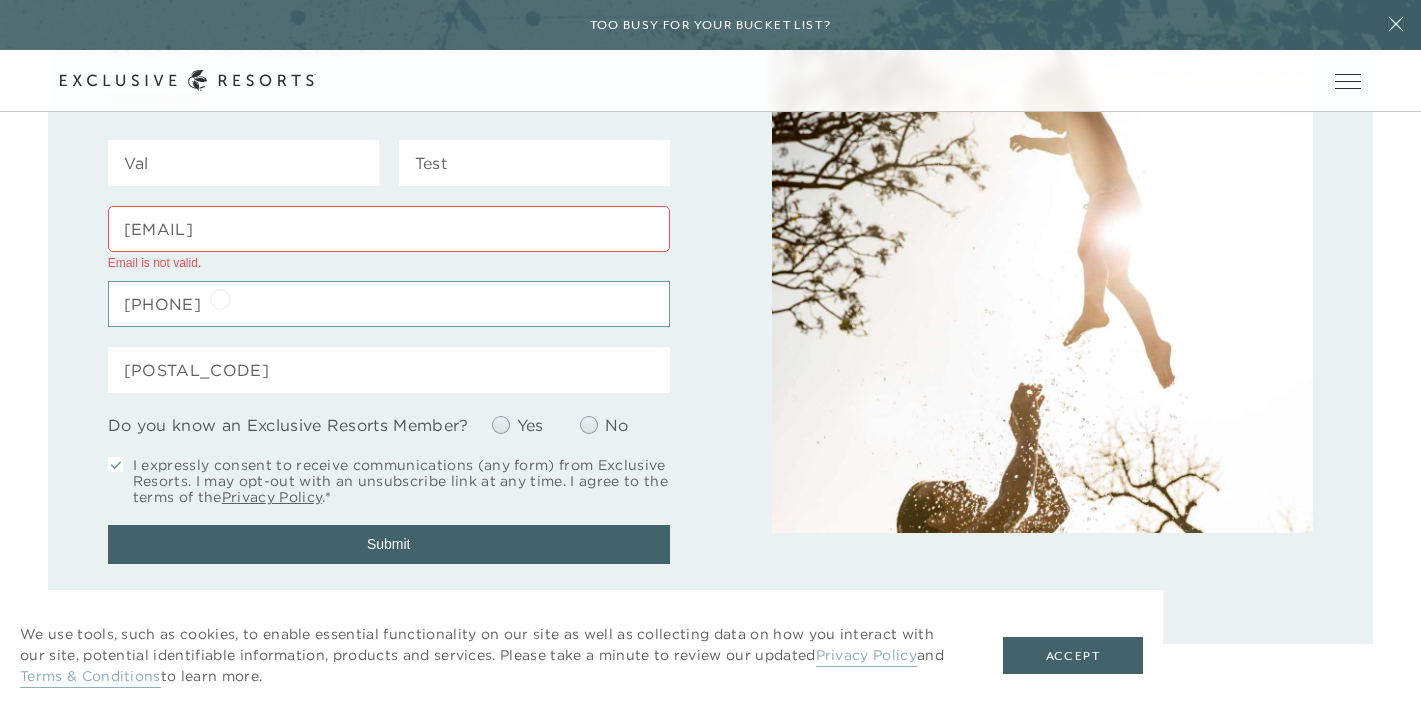 click on "5162856767" at bounding box center (389, 304) 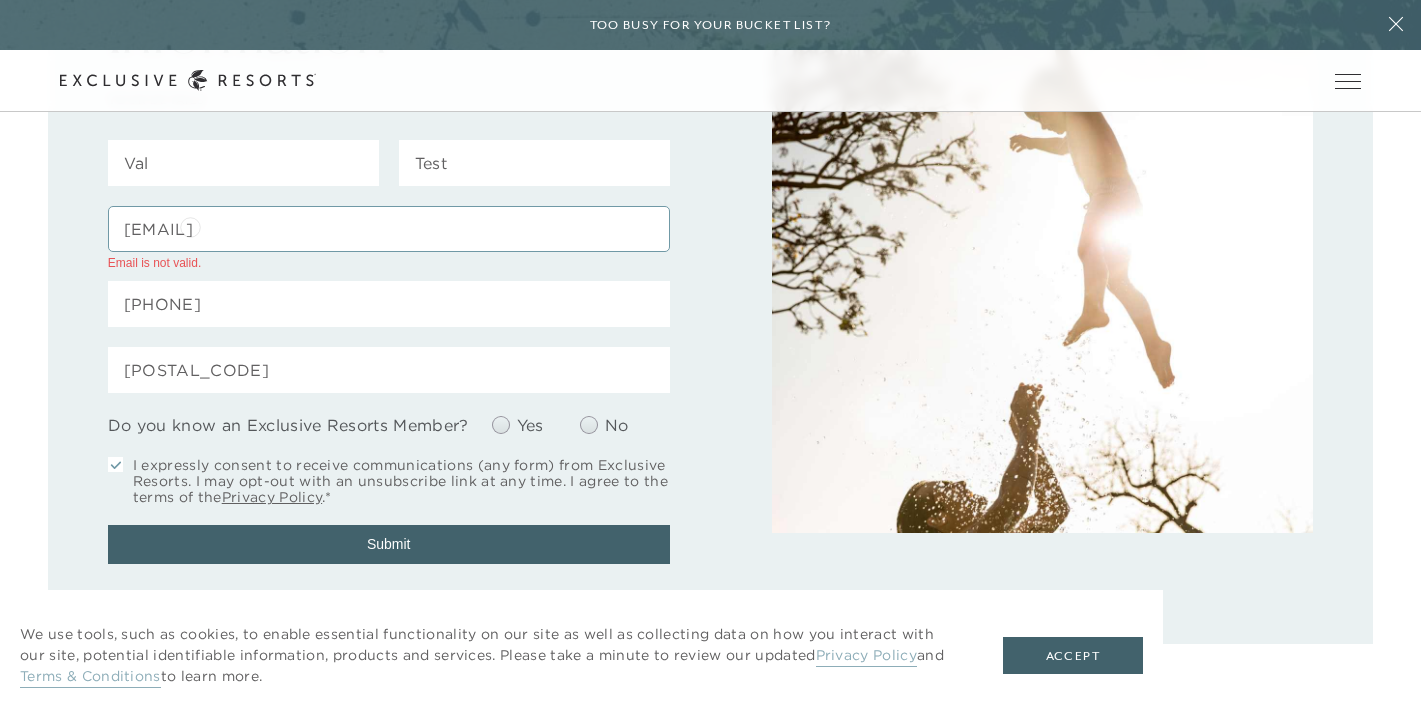 click on "fsirafim1@gmail.com" at bounding box center [389, 229] 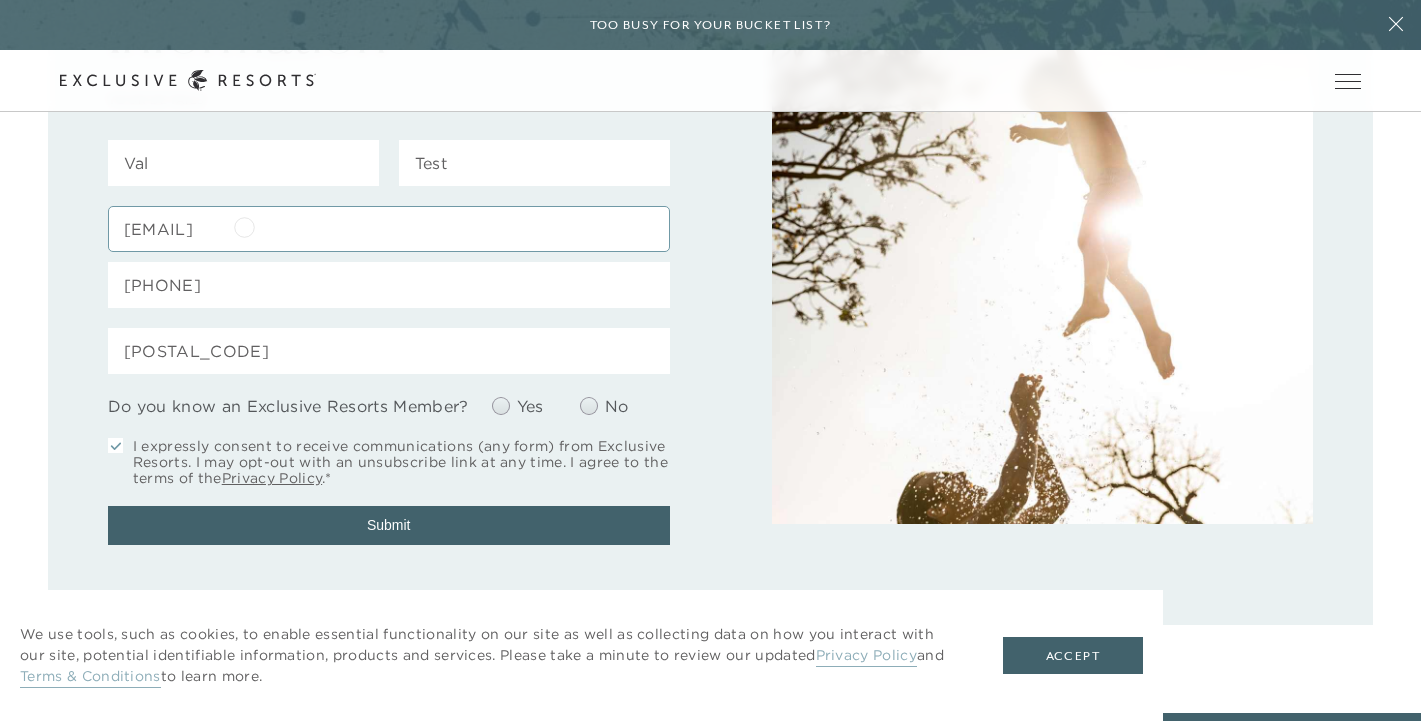 click on "fsirafim@gmail.com" at bounding box center [389, 229] 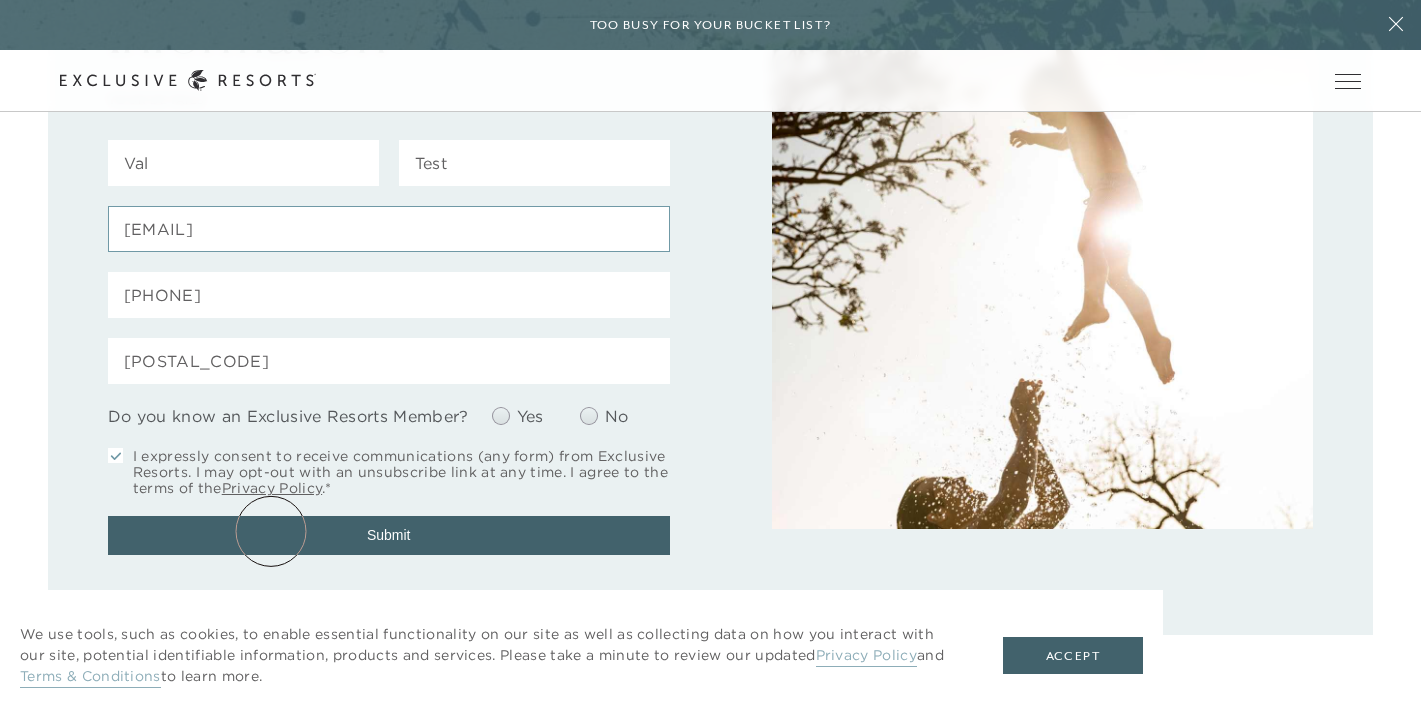 type on "fsirafim@ignore.com" 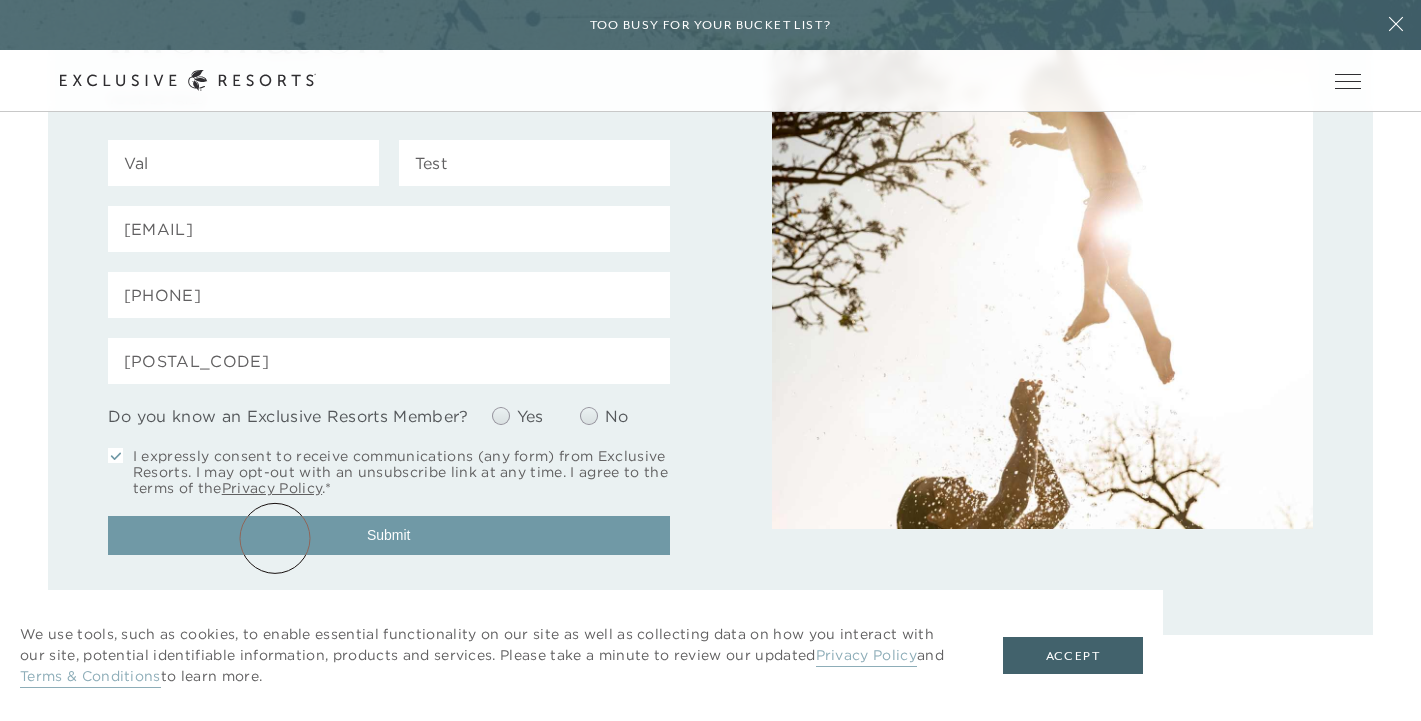 click on "Submit" at bounding box center (389, 535) 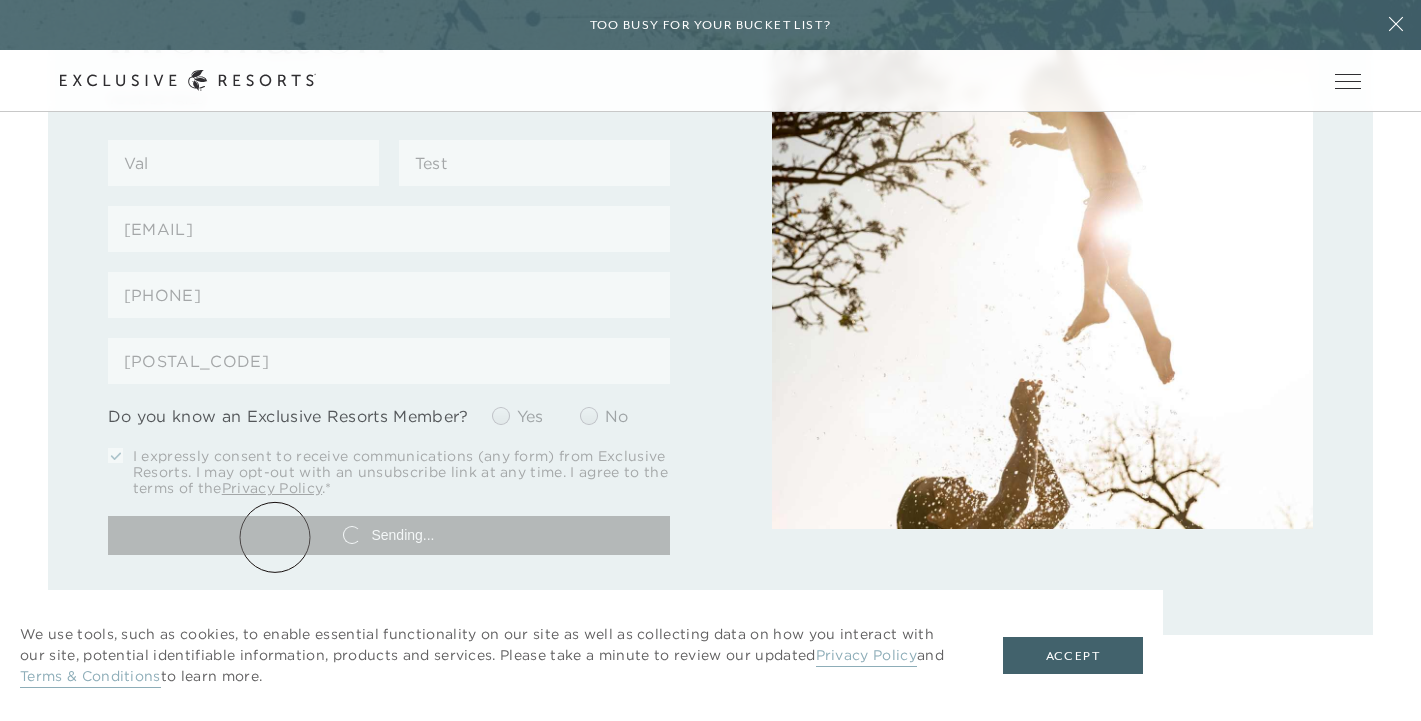 scroll, scrollTop: 0, scrollLeft: 0, axis: both 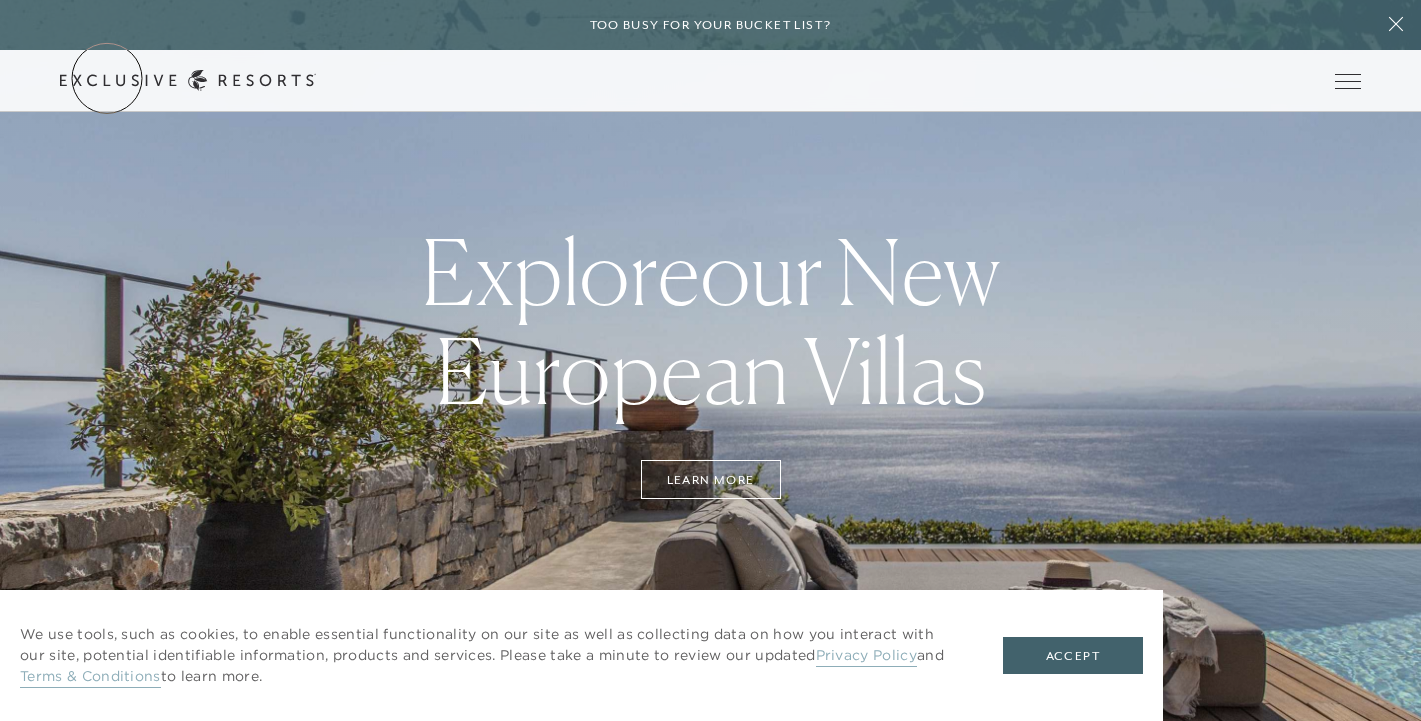 click on "Get Started" at bounding box center (0, 0) 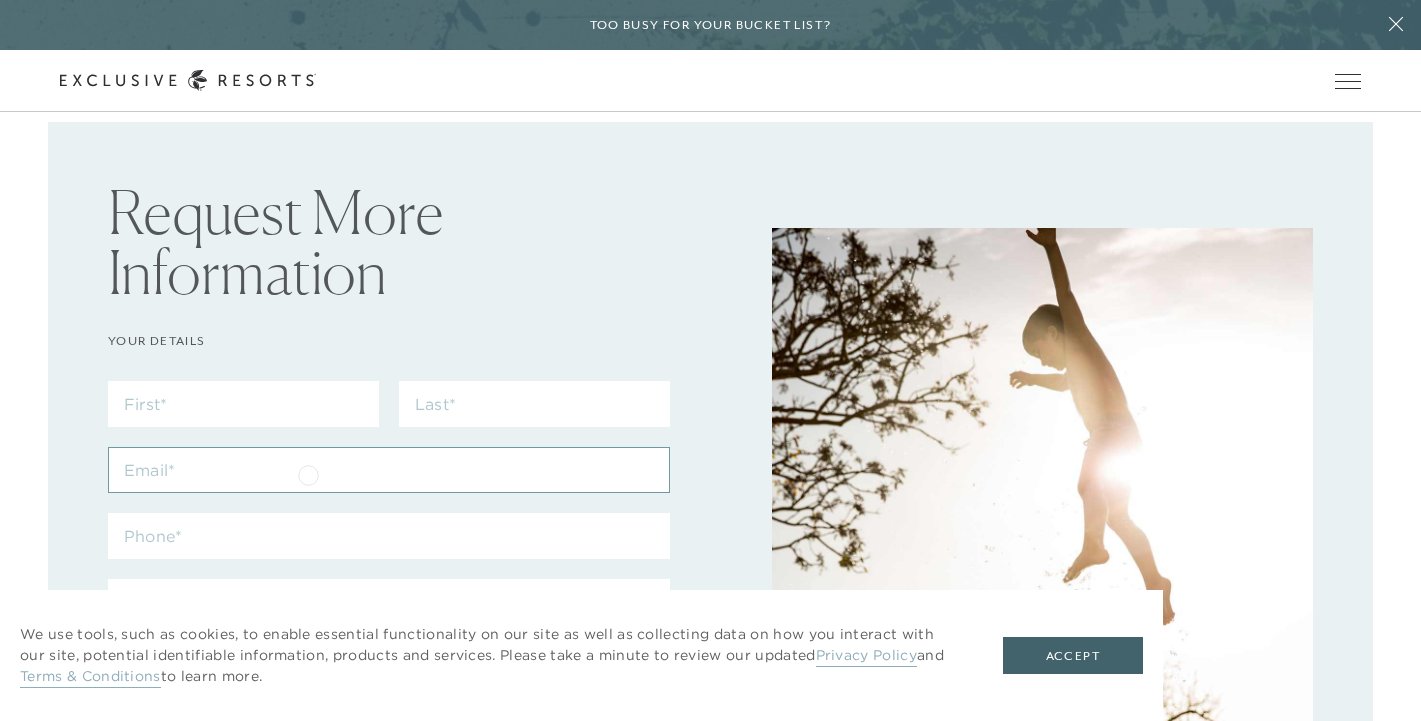 click at bounding box center [389, 470] 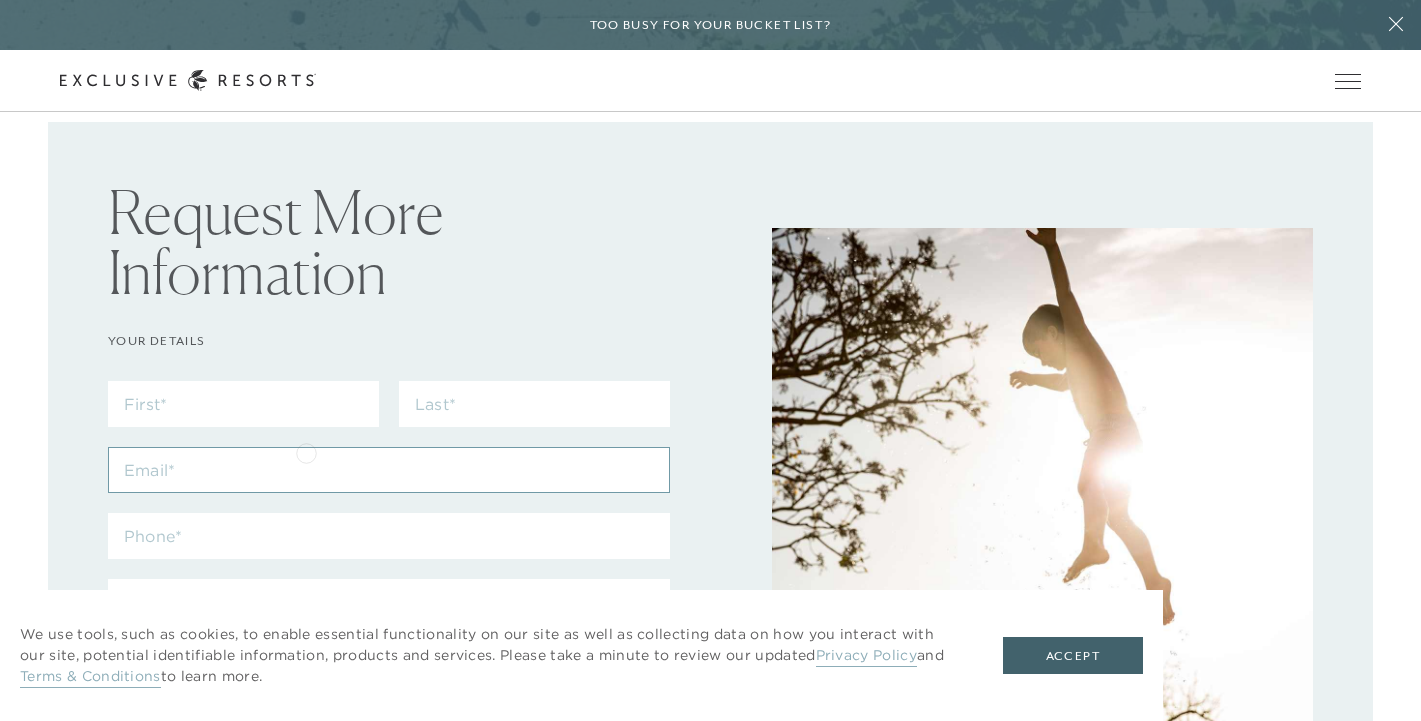 type on "fsirafim@gmail.com" 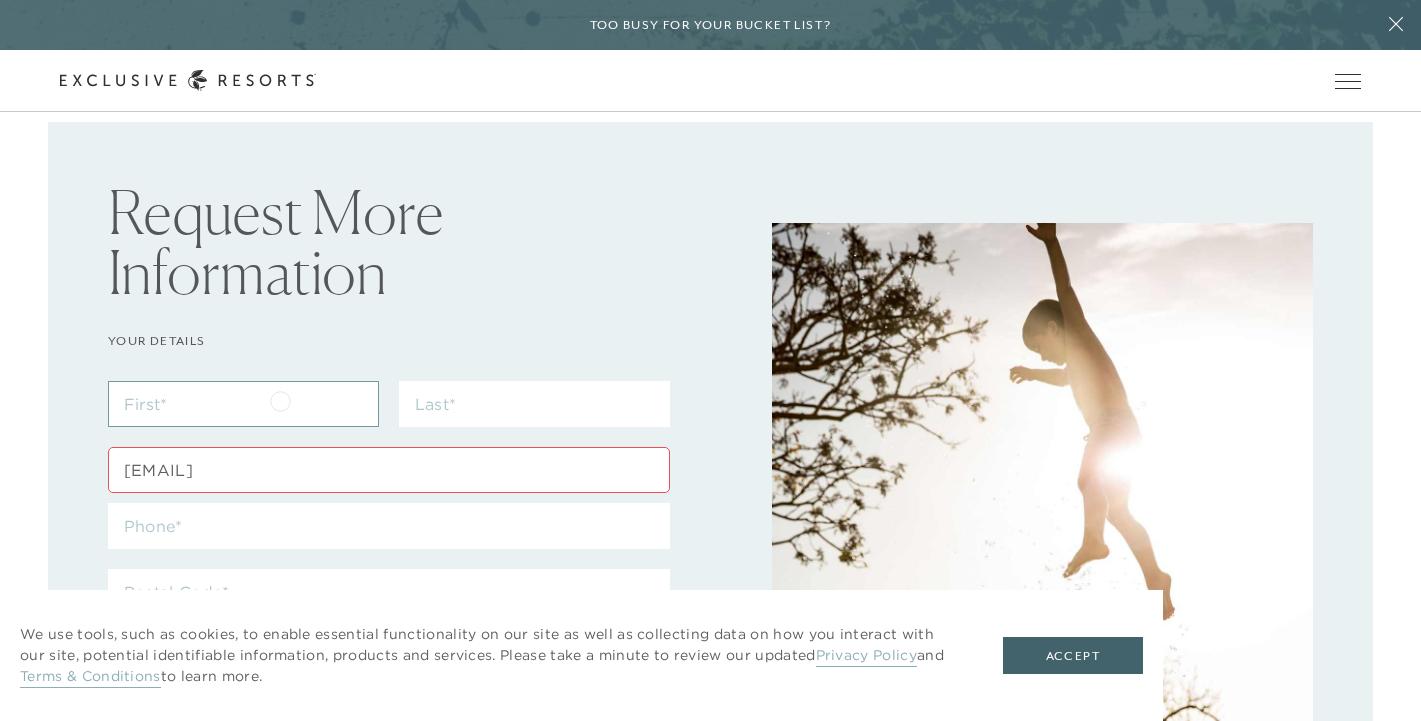 click at bounding box center (243, 404) 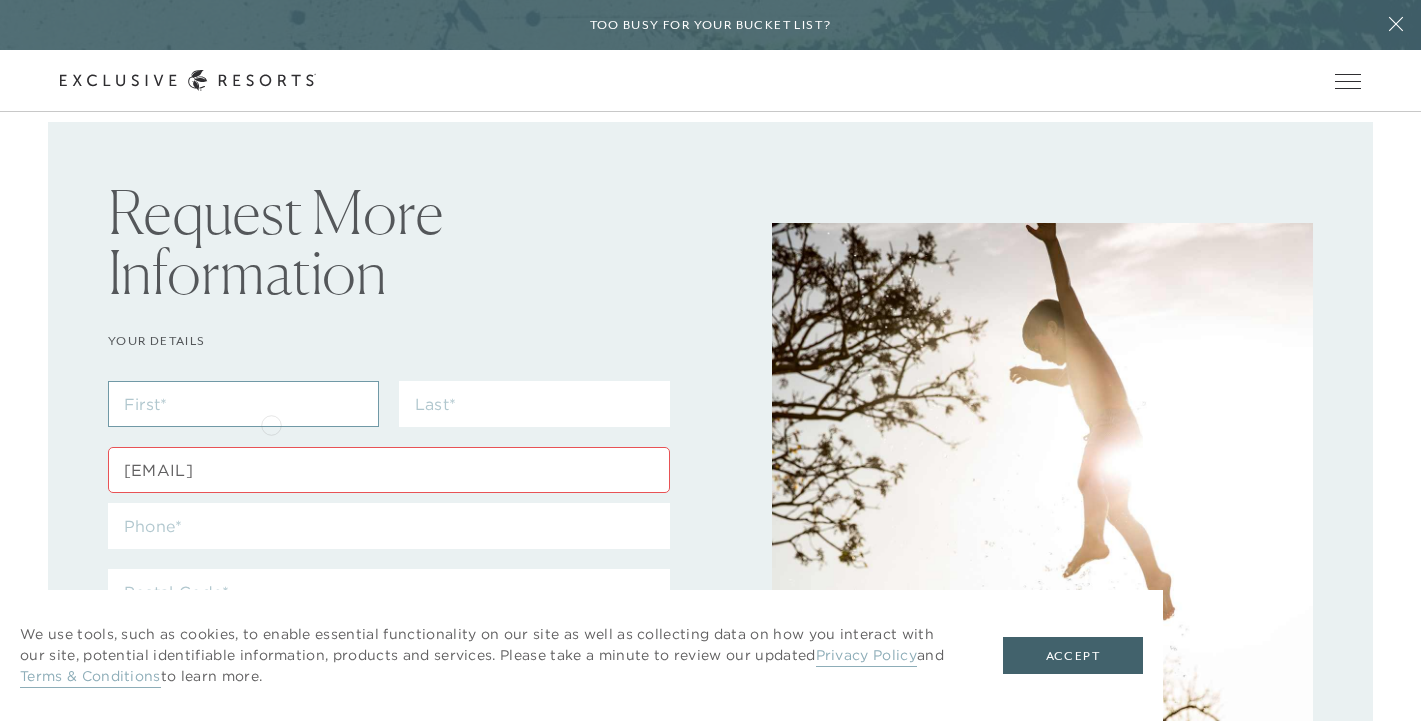 type on "Val" 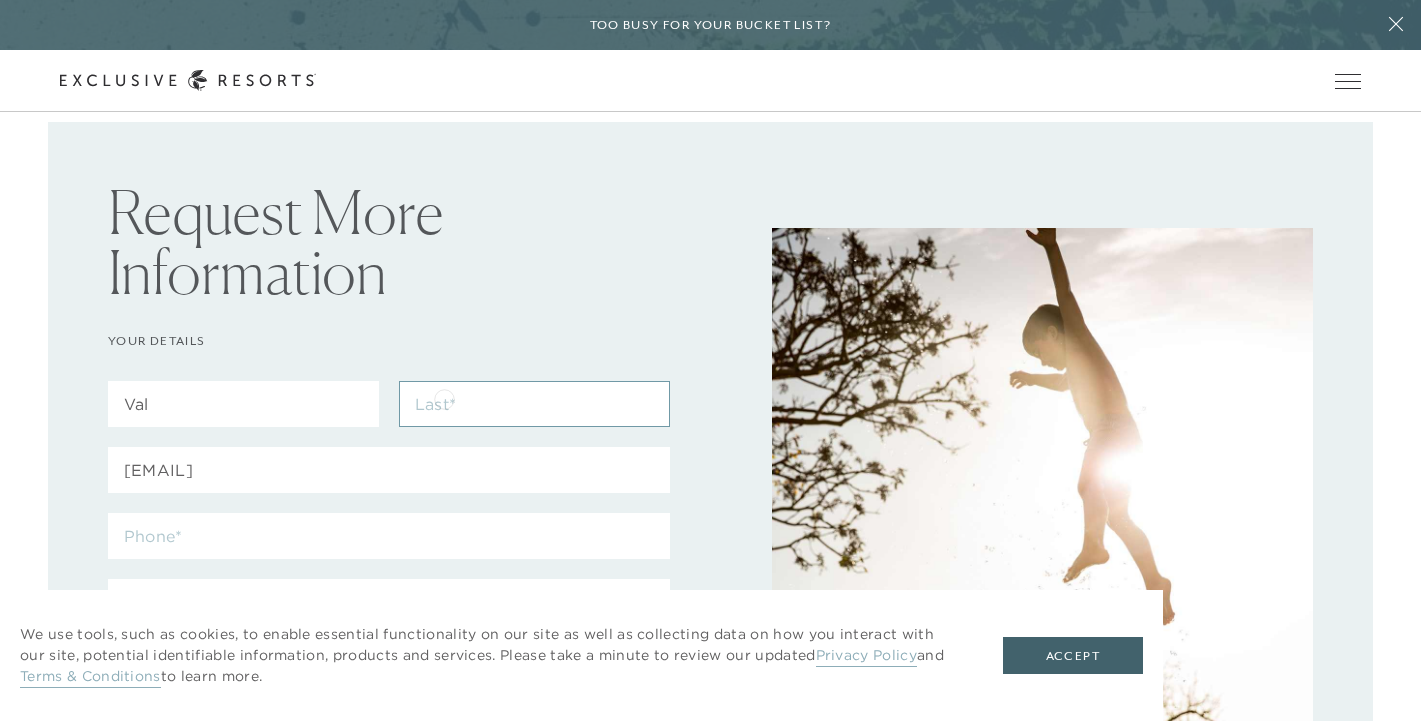 click at bounding box center [534, 404] 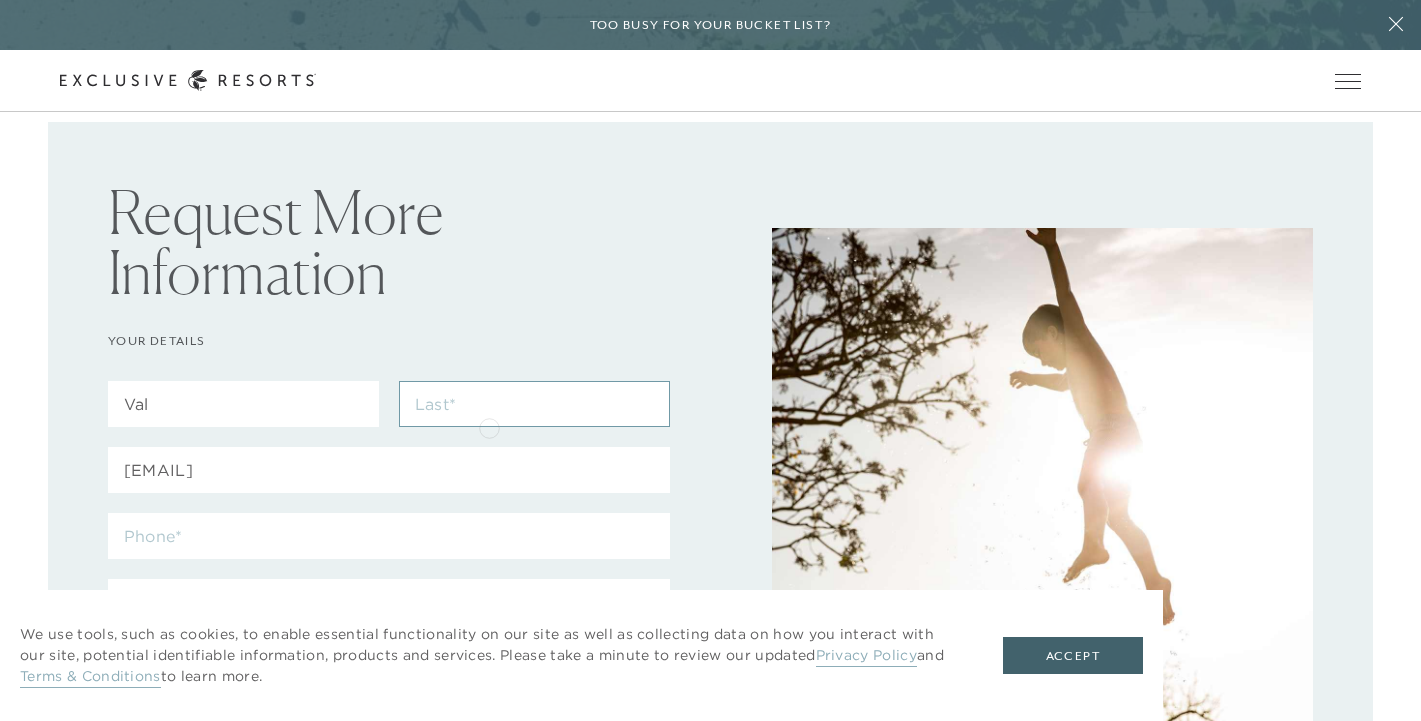 type on "Test" 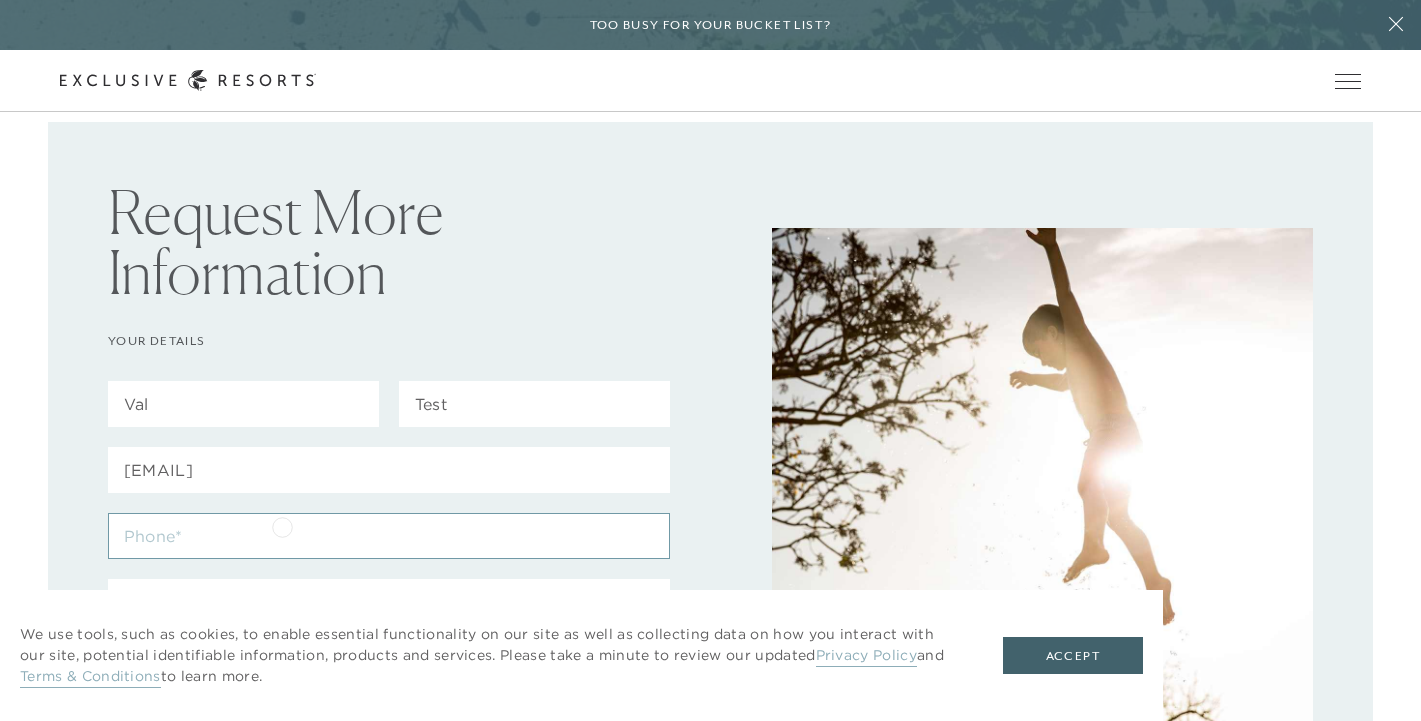 click at bounding box center [389, 536] 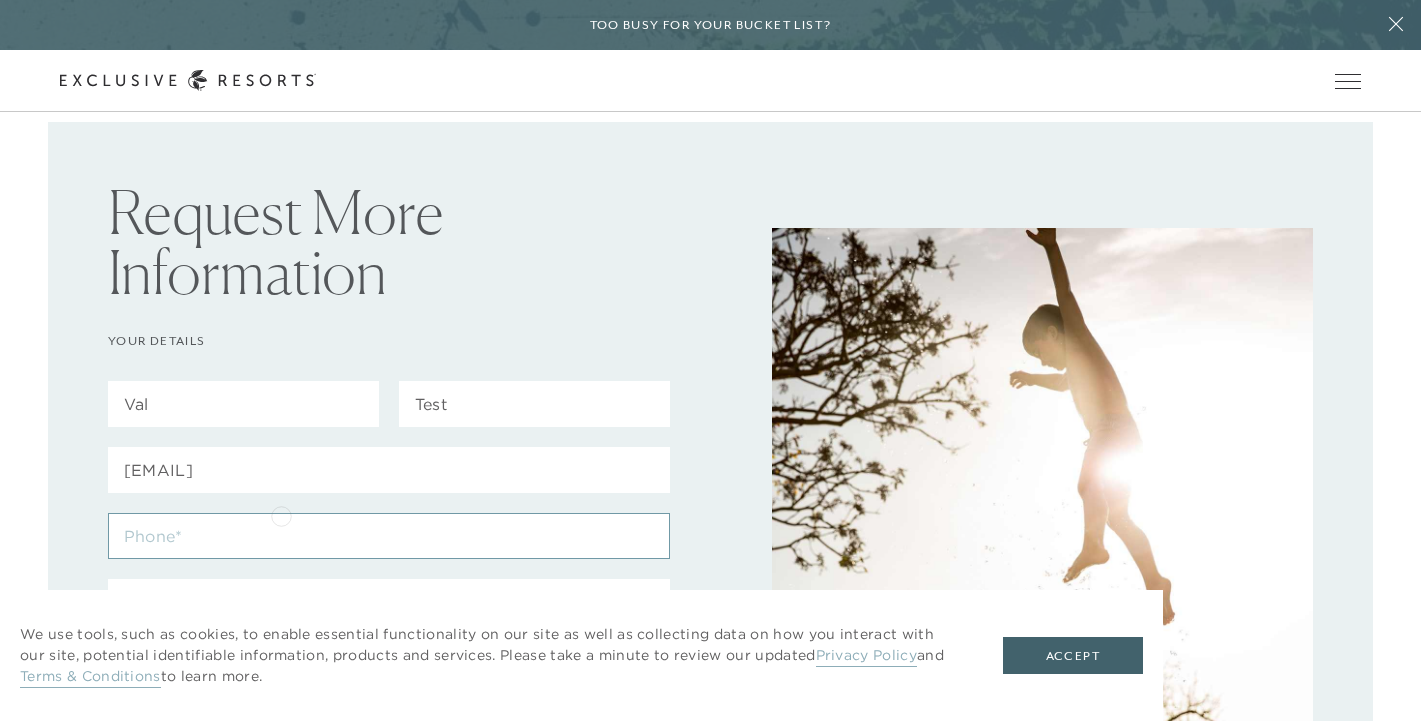 type on "5162856767" 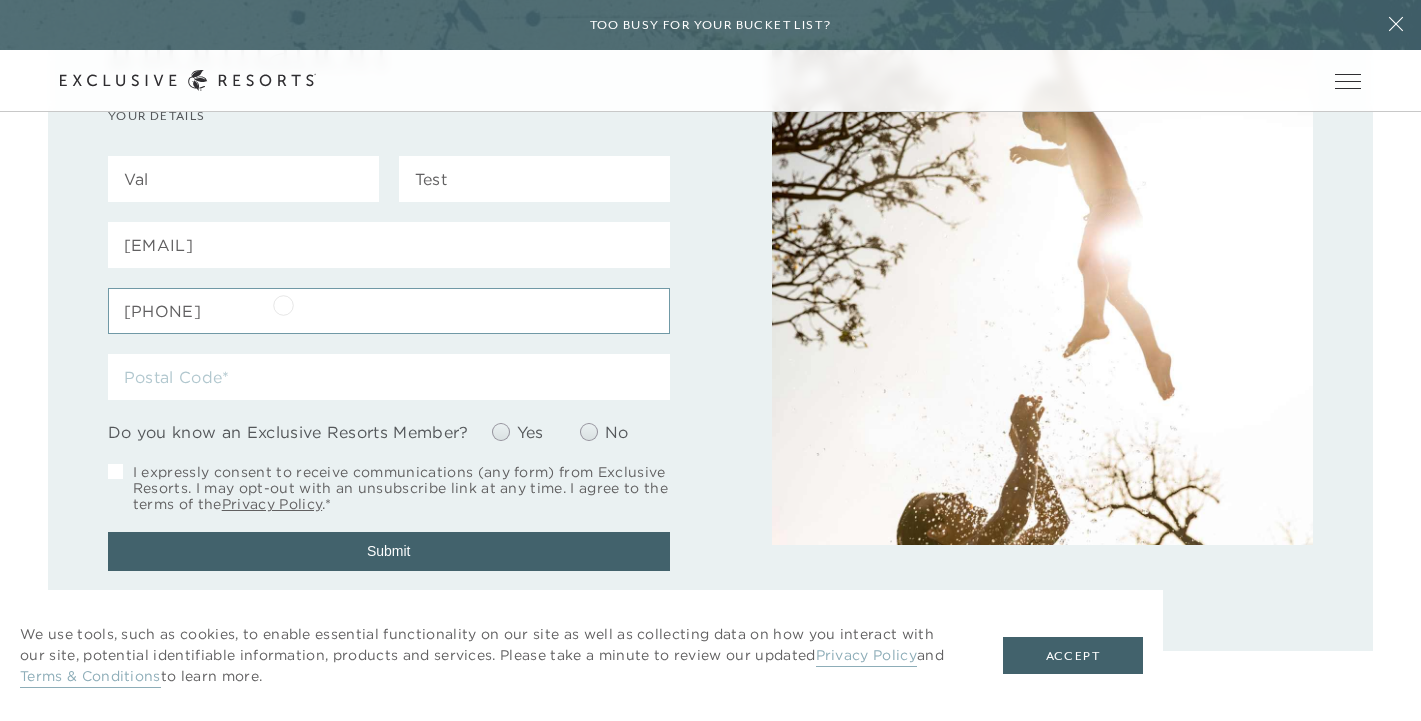 scroll, scrollTop: 227, scrollLeft: 0, axis: vertical 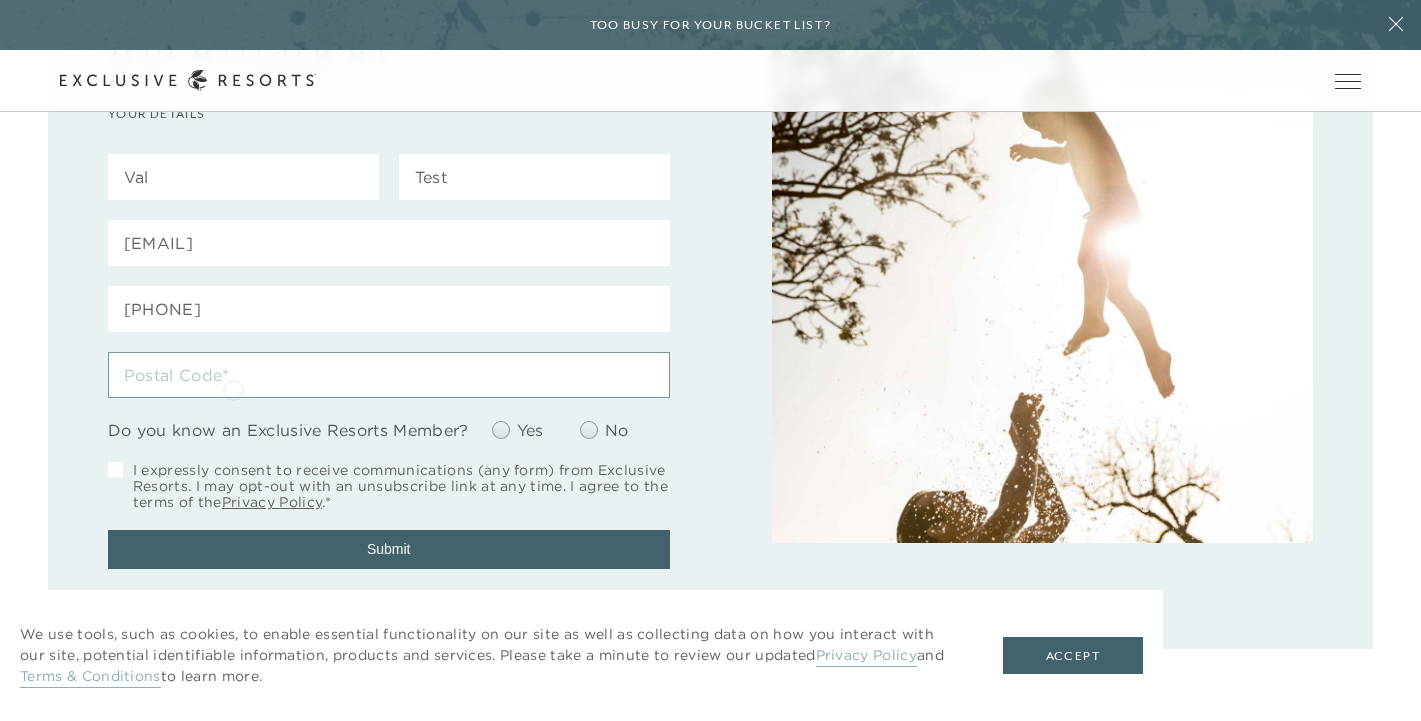 click at bounding box center [389, 375] 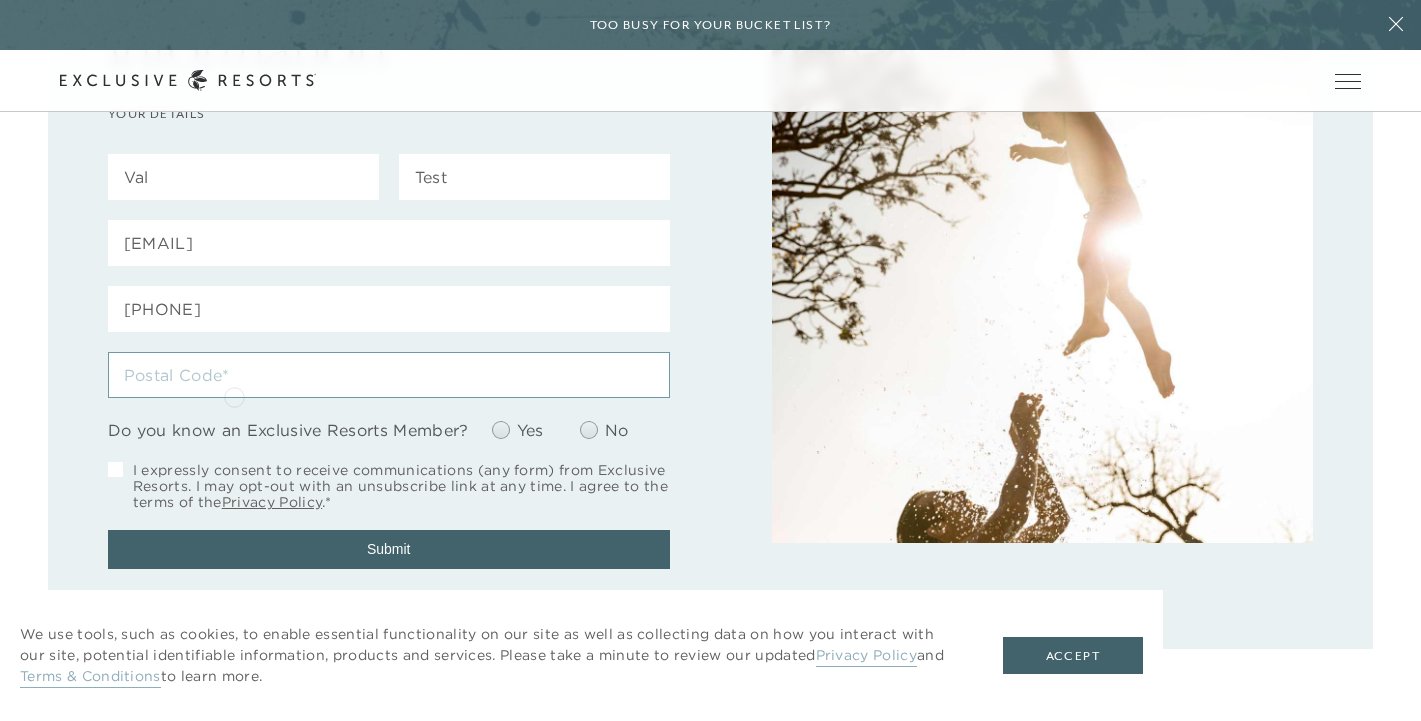 type on "00000" 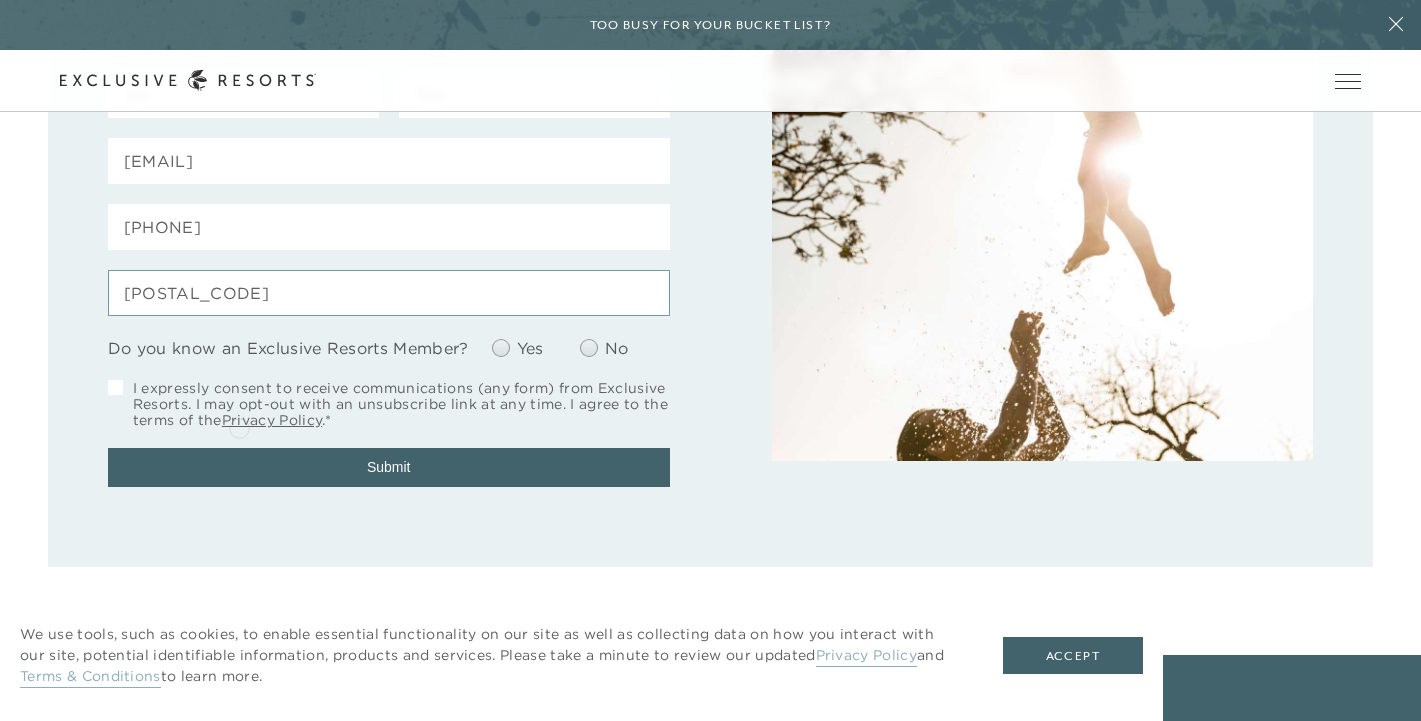 scroll, scrollTop: 326, scrollLeft: 0, axis: vertical 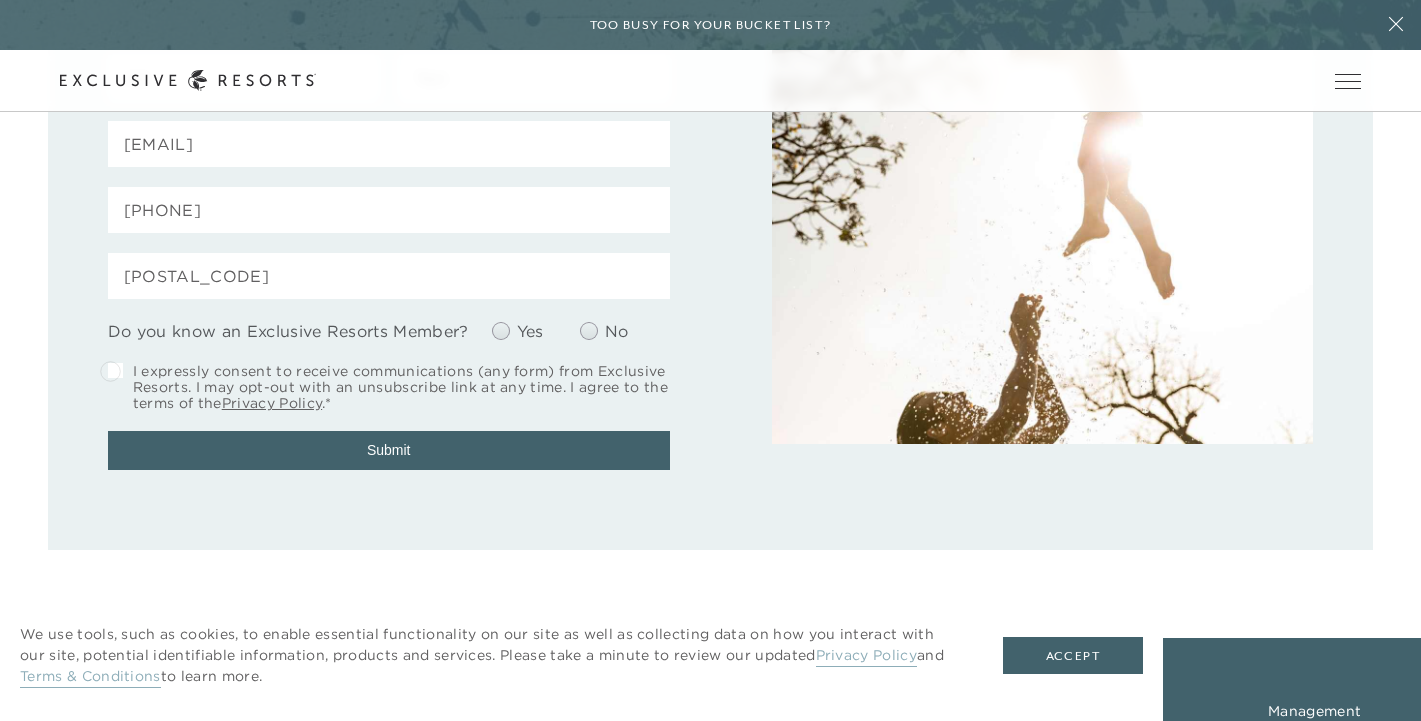 click at bounding box center [115, 370] 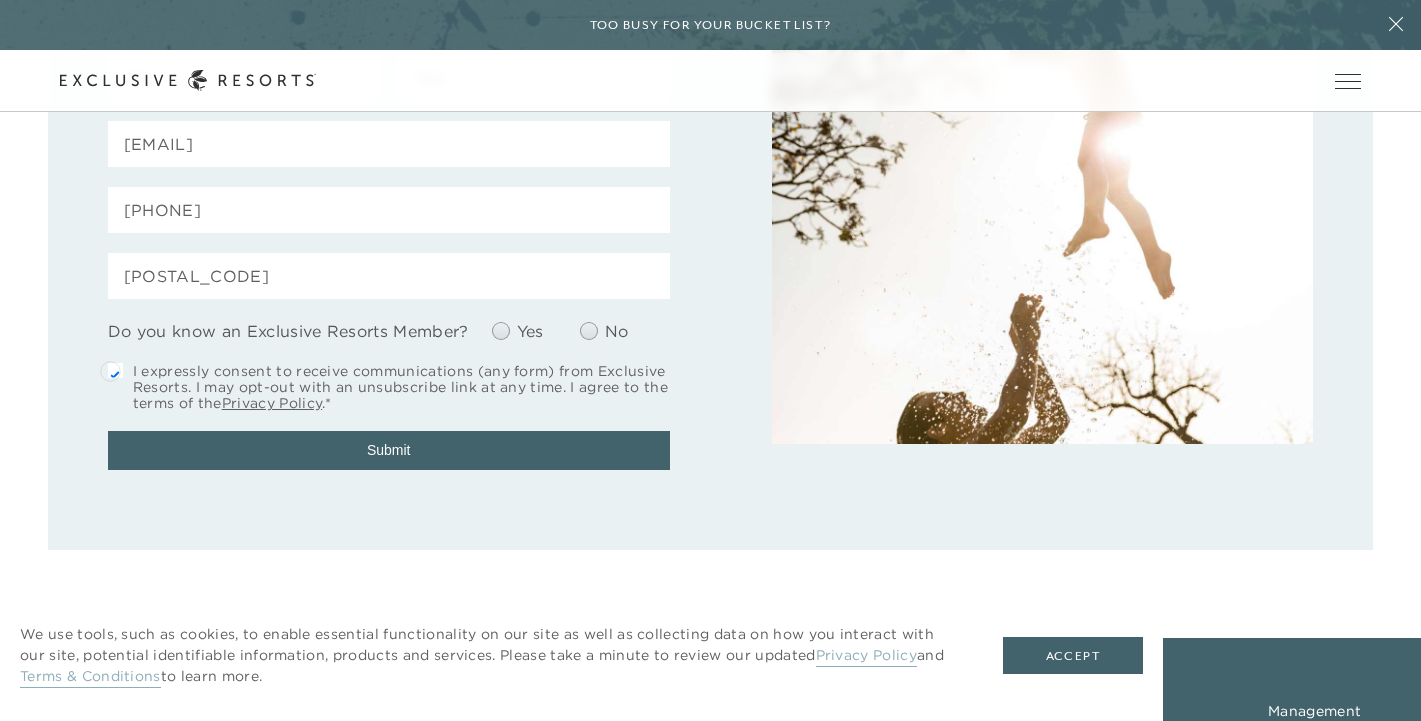 checkbox on "true" 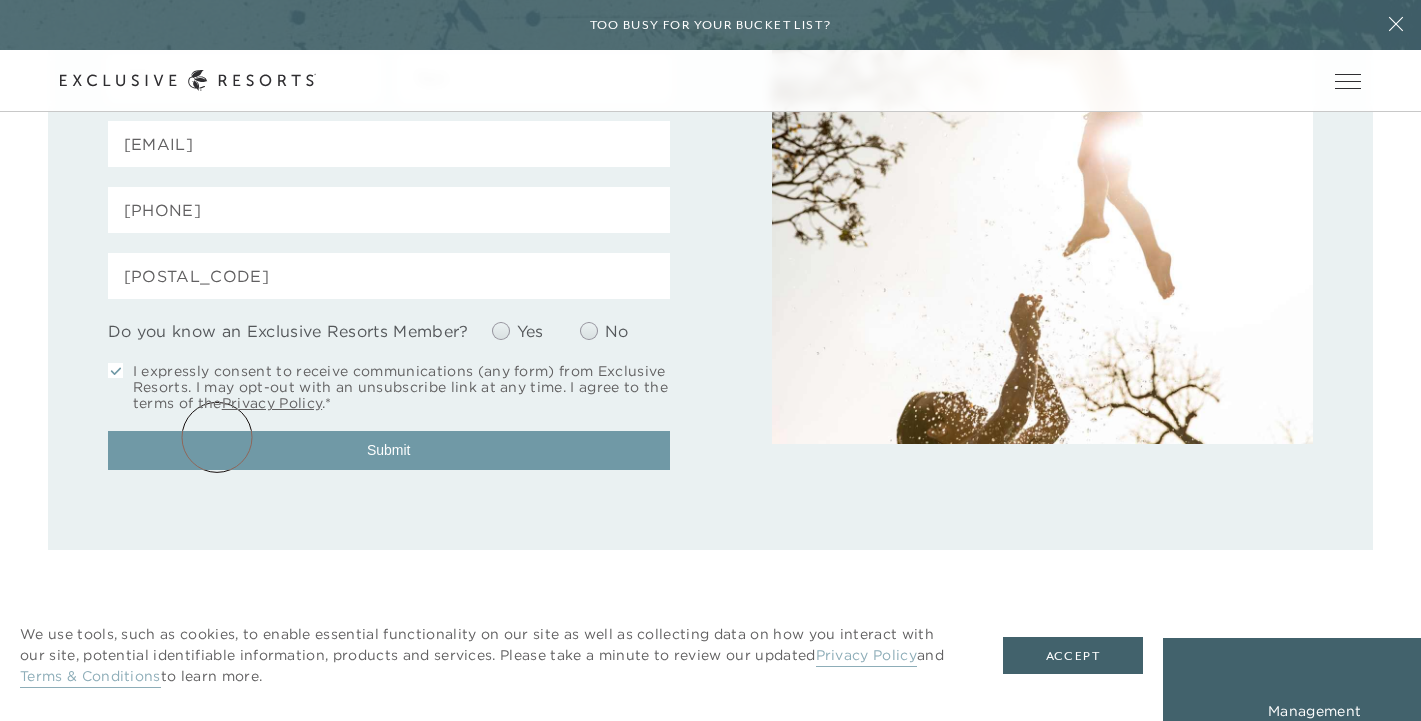 click on "Submit" at bounding box center [389, 450] 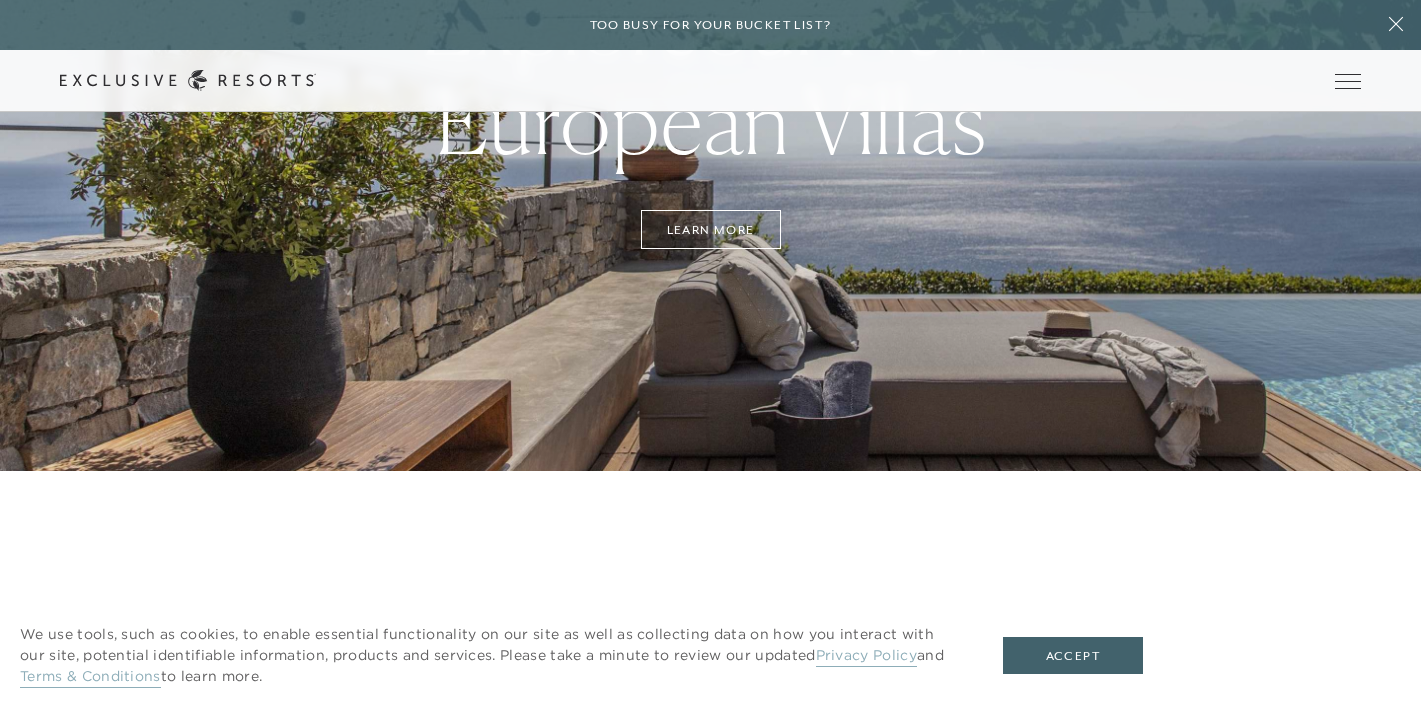 scroll, scrollTop: 0, scrollLeft: 0, axis: both 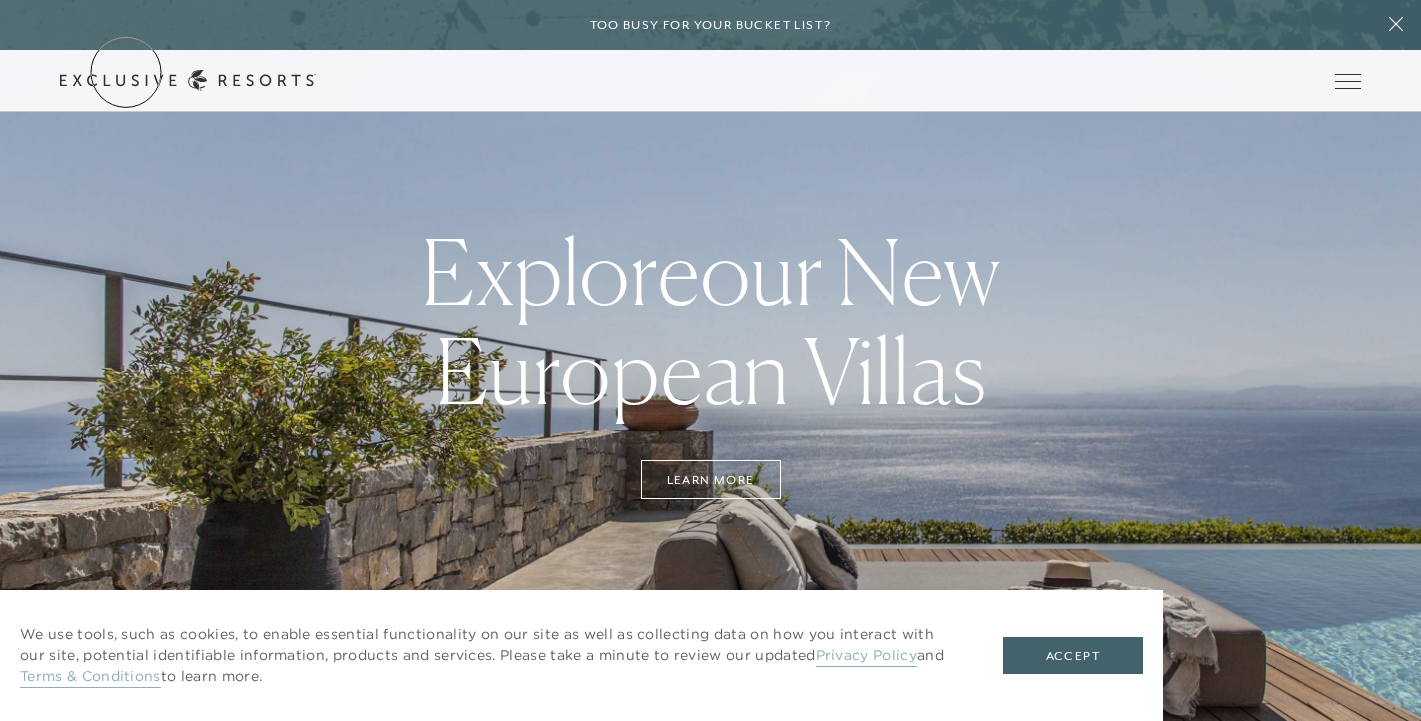 click on "Get Started" at bounding box center [0, 0] 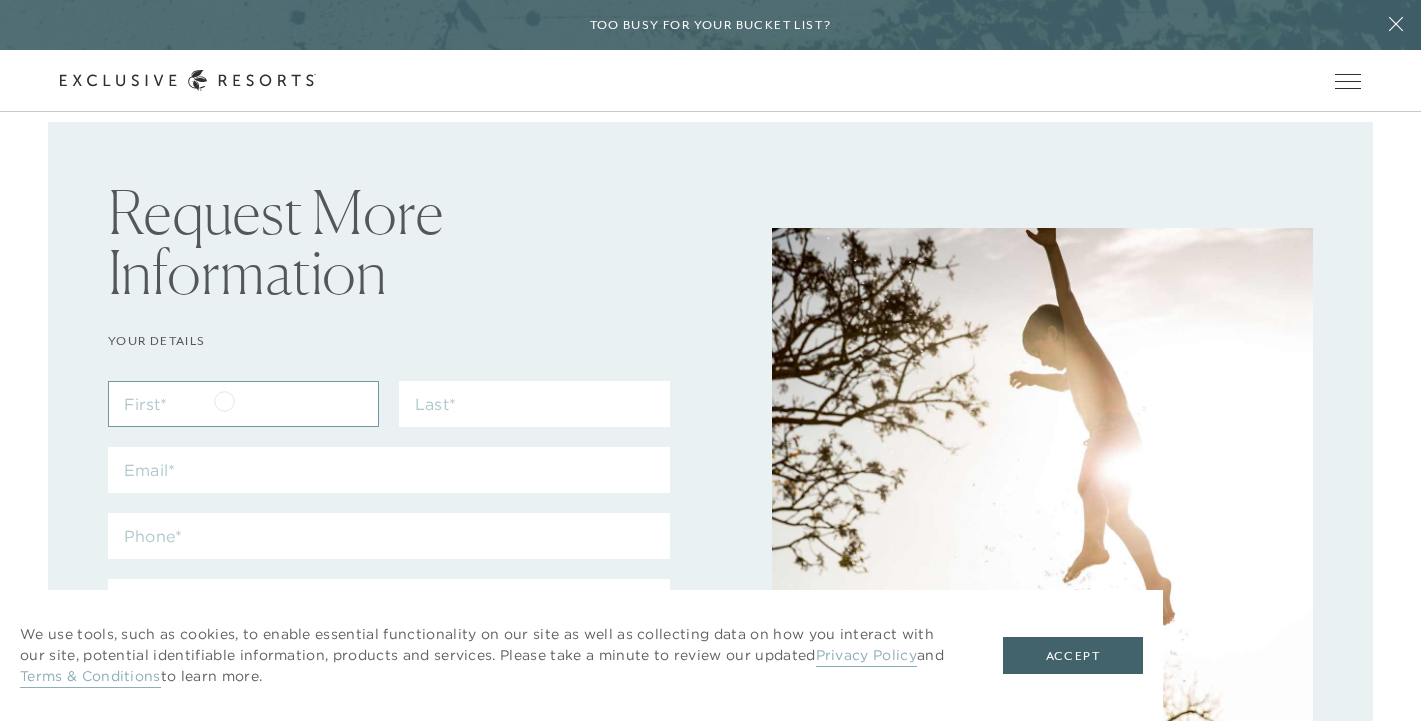 click at bounding box center [243, 404] 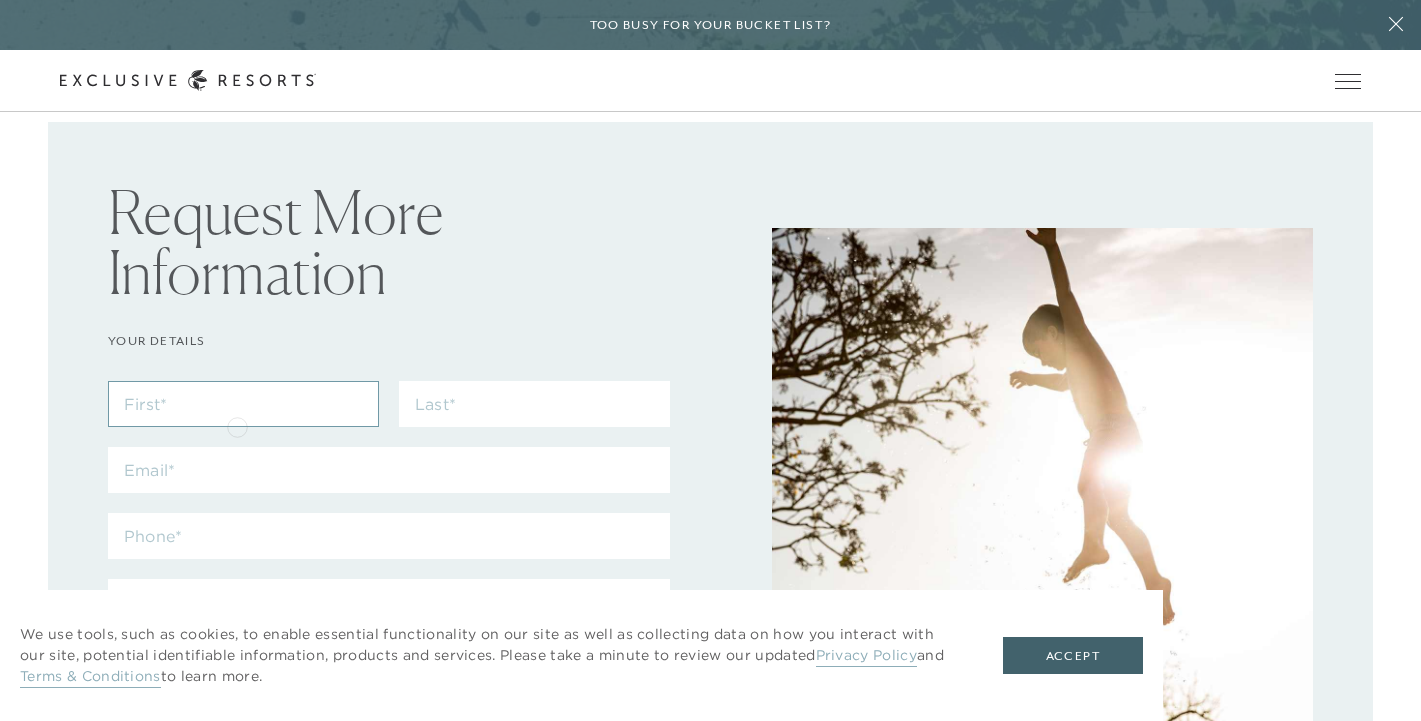 type on "Val" 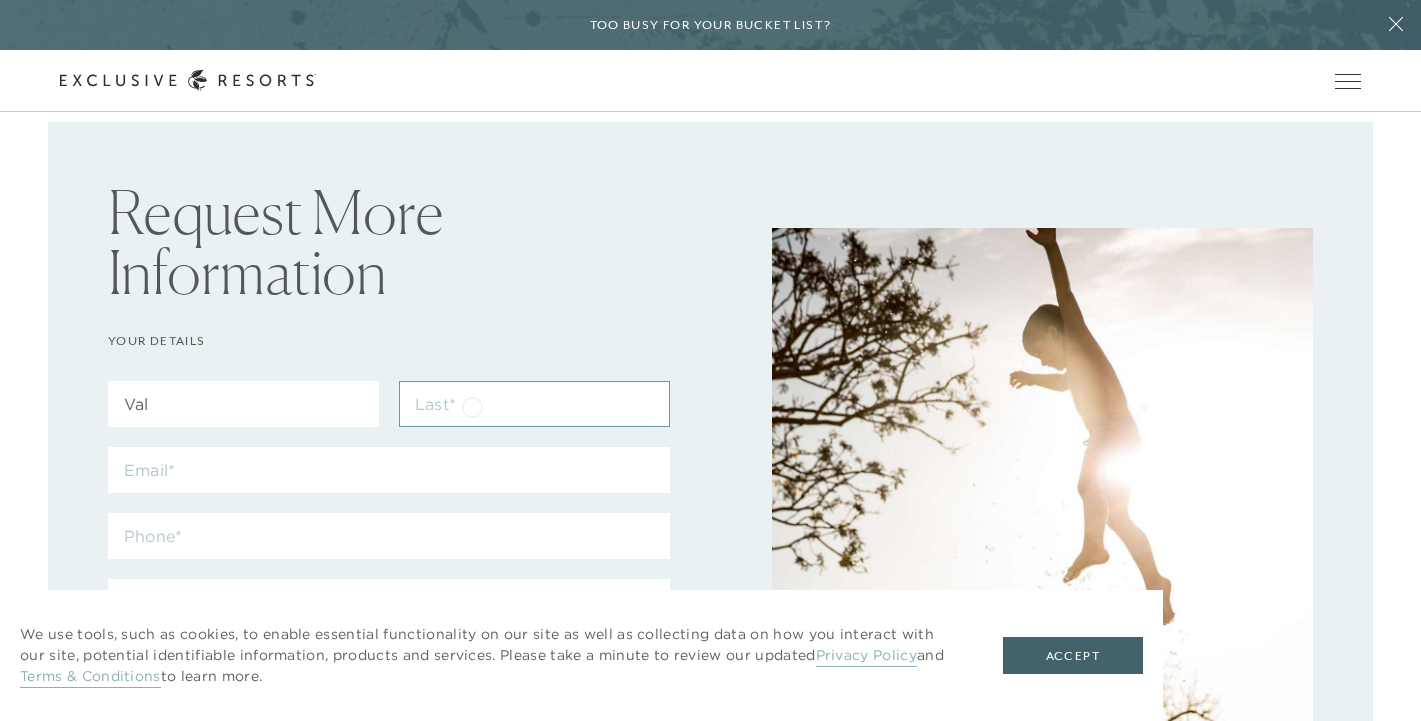 click at bounding box center [534, 404] 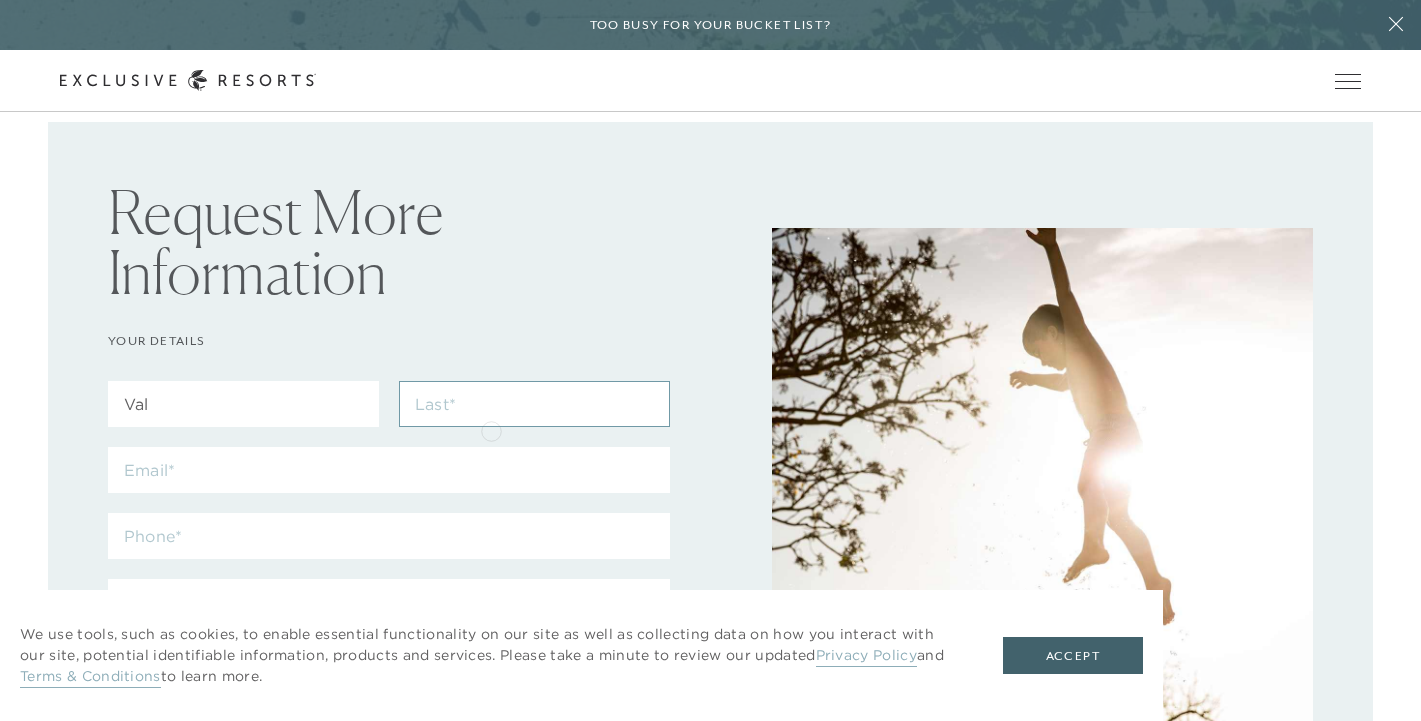 type on "Test" 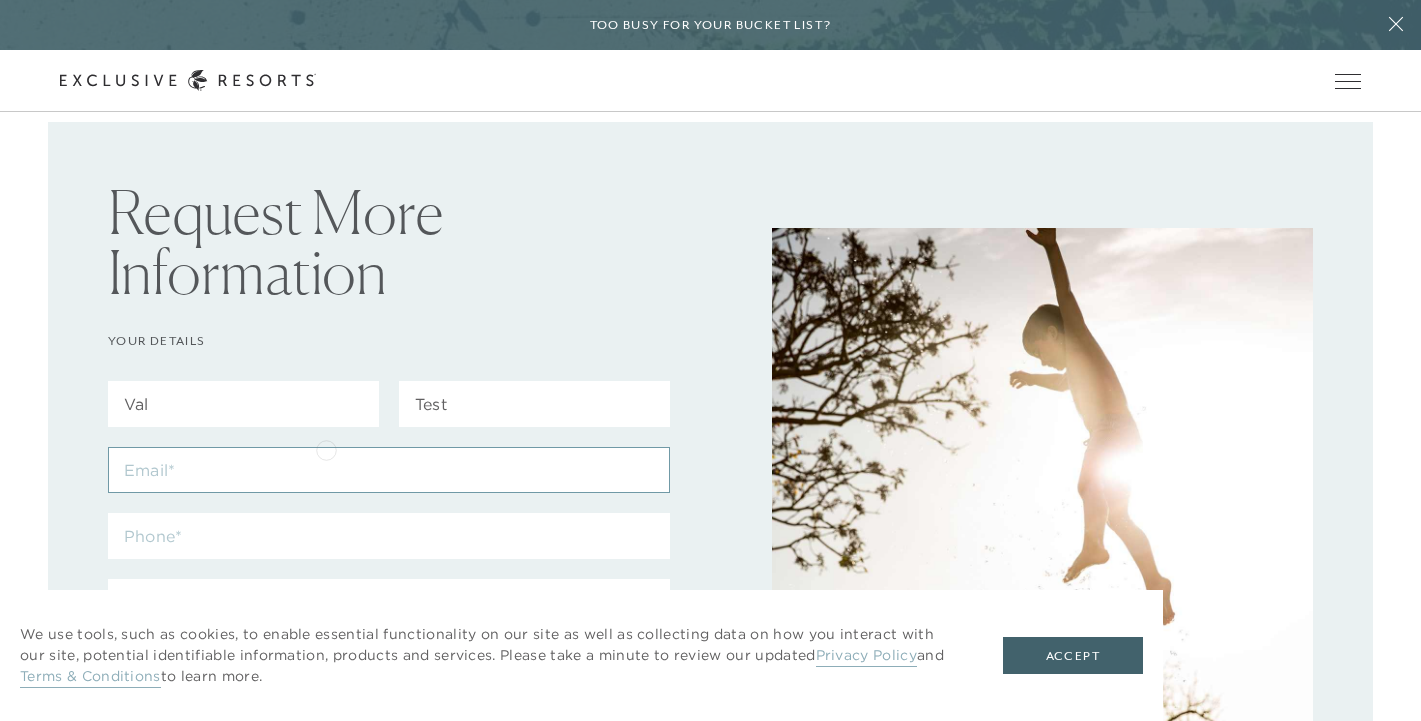 click at bounding box center [389, 470] 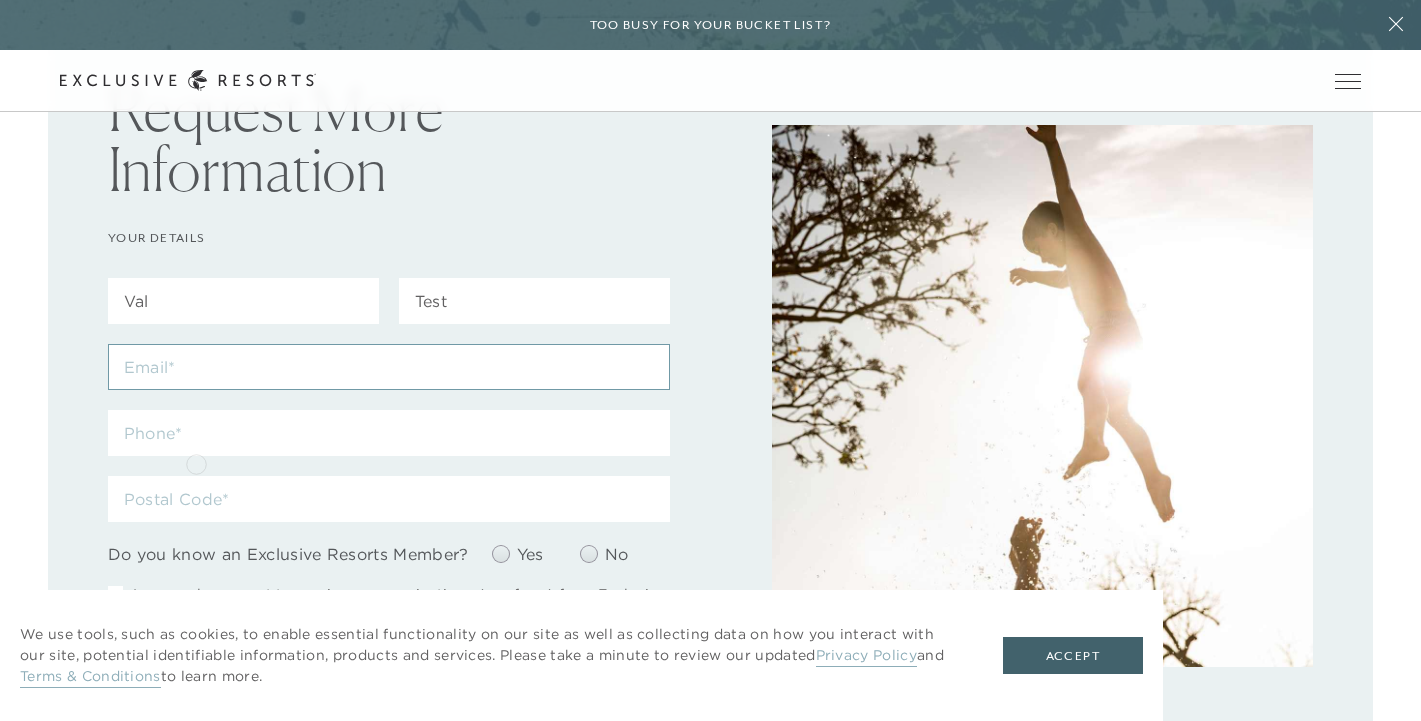 scroll, scrollTop: 0, scrollLeft: 0, axis: both 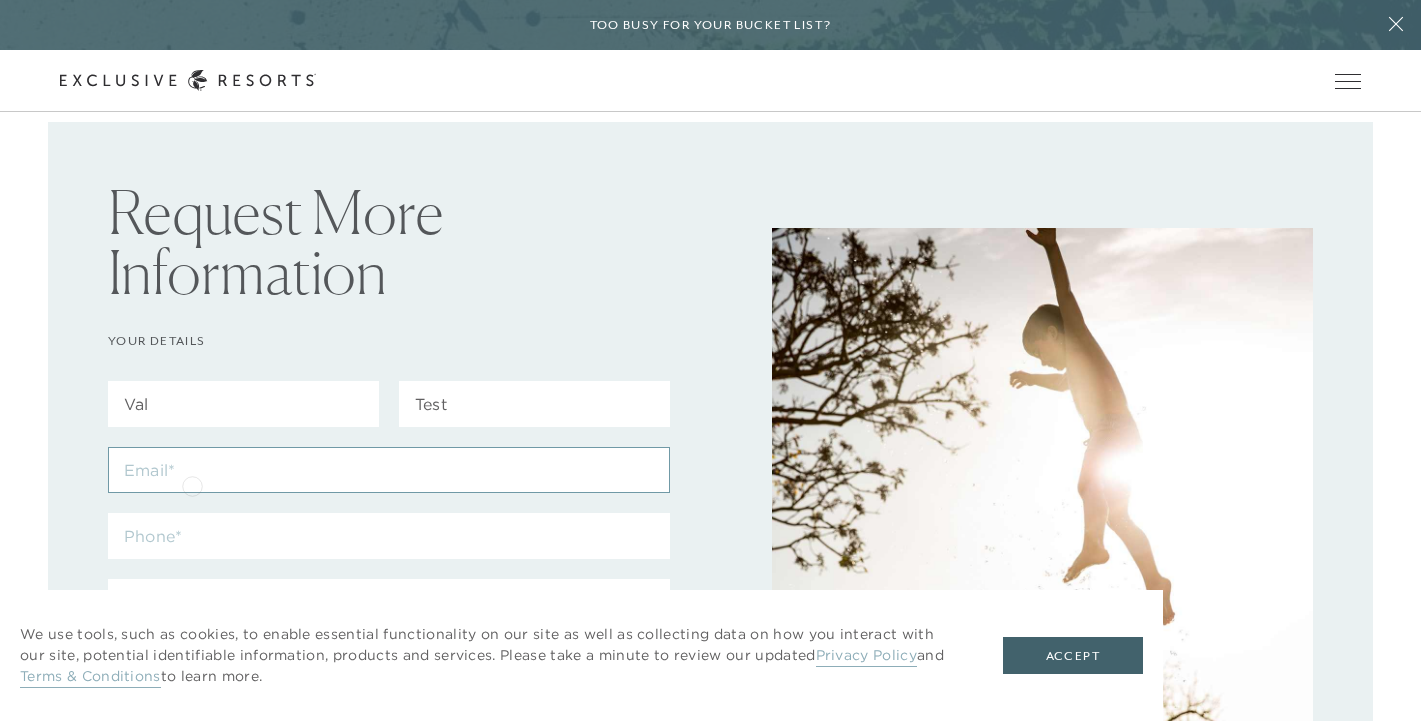 click at bounding box center [389, 470] 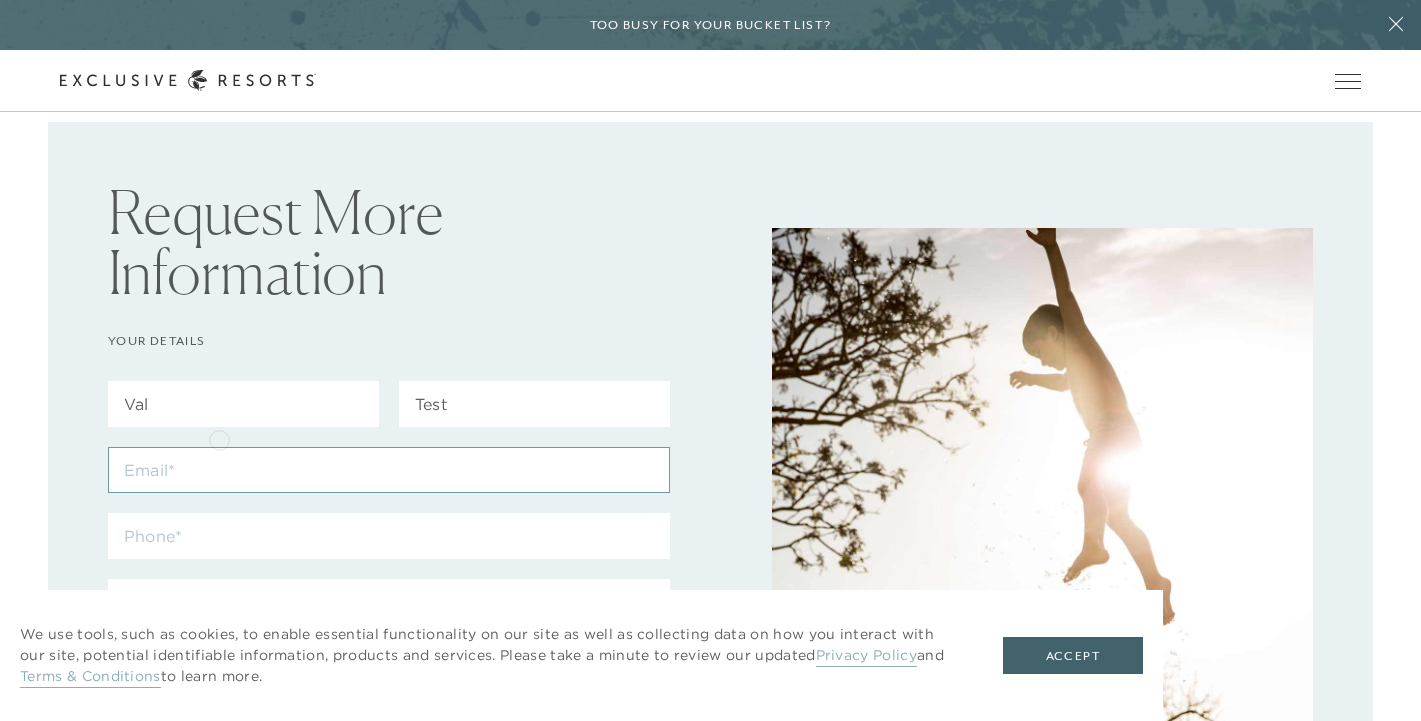 type on "fsirafim@gmail.com" 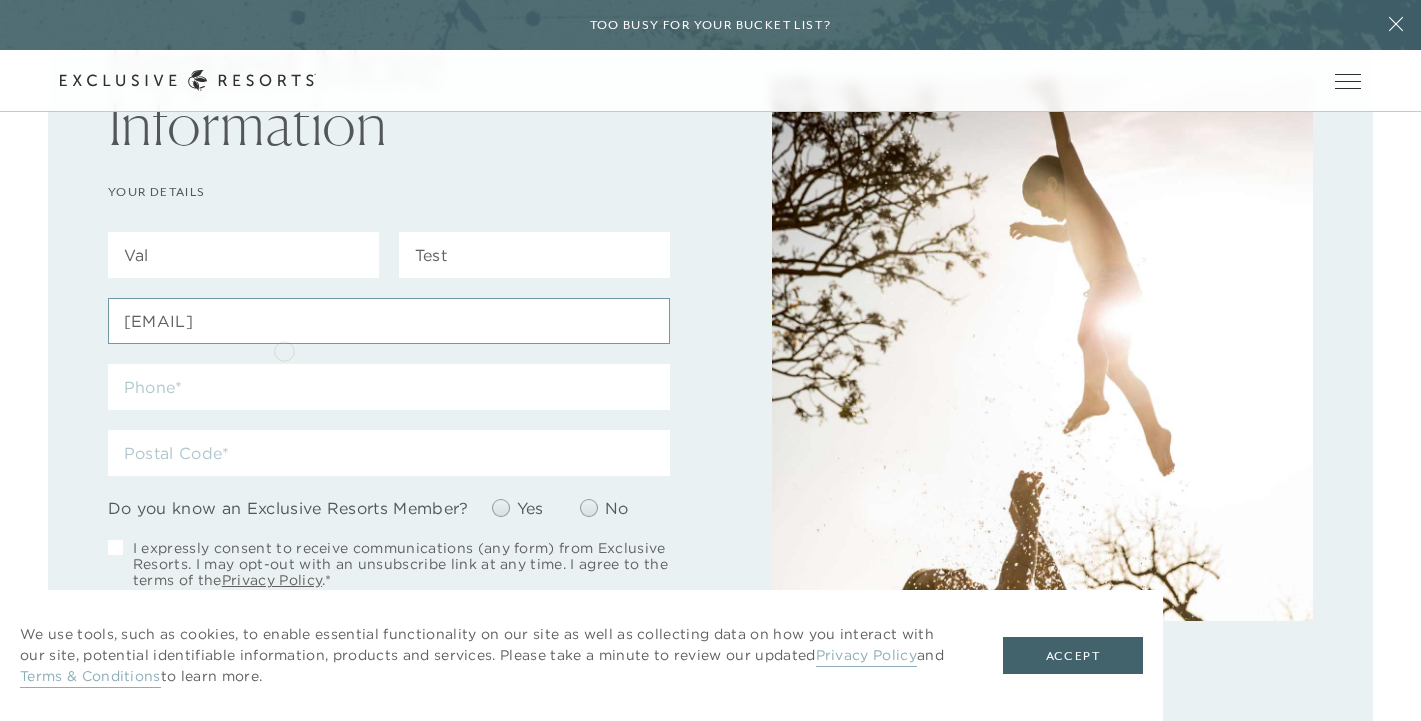 scroll, scrollTop: 165, scrollLeft: 0, axis: vertical 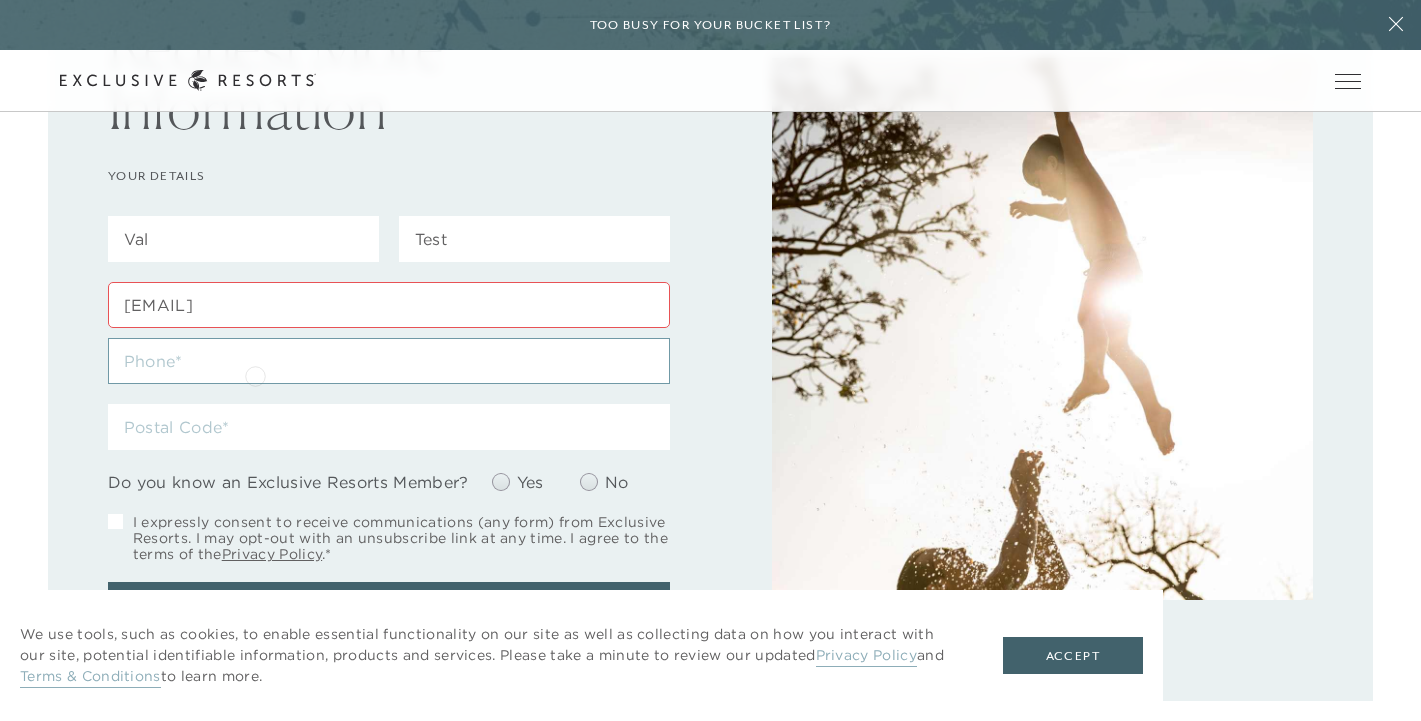 click at bounding box center (389, 361) 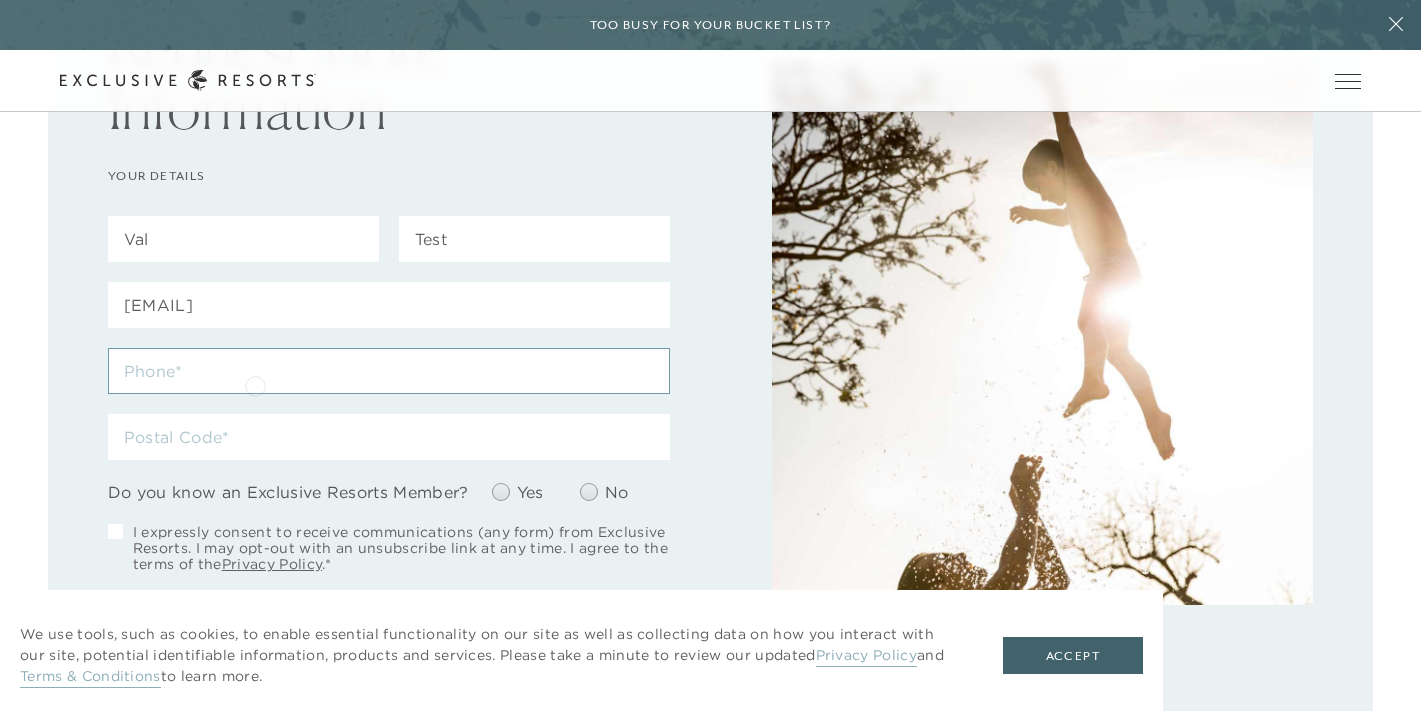 type on "5162856767" 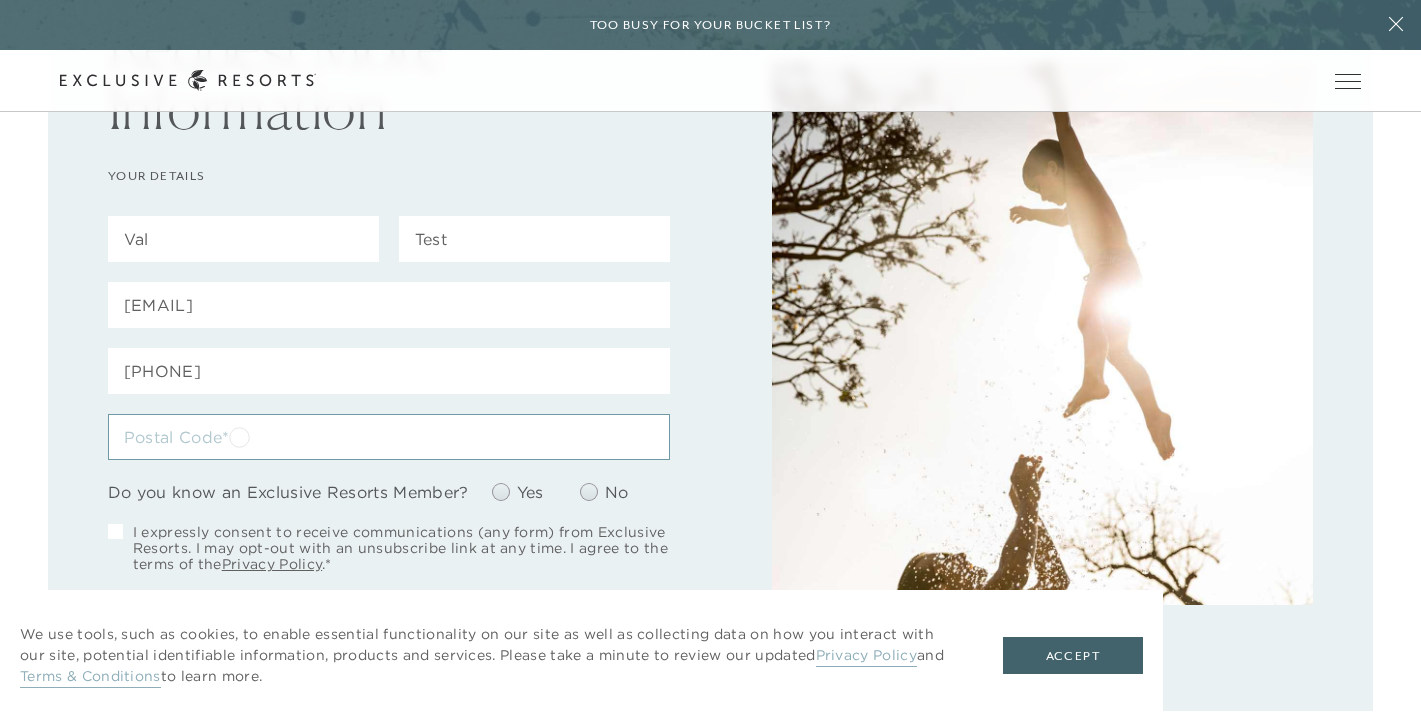 click at bounding box center [389, 437] 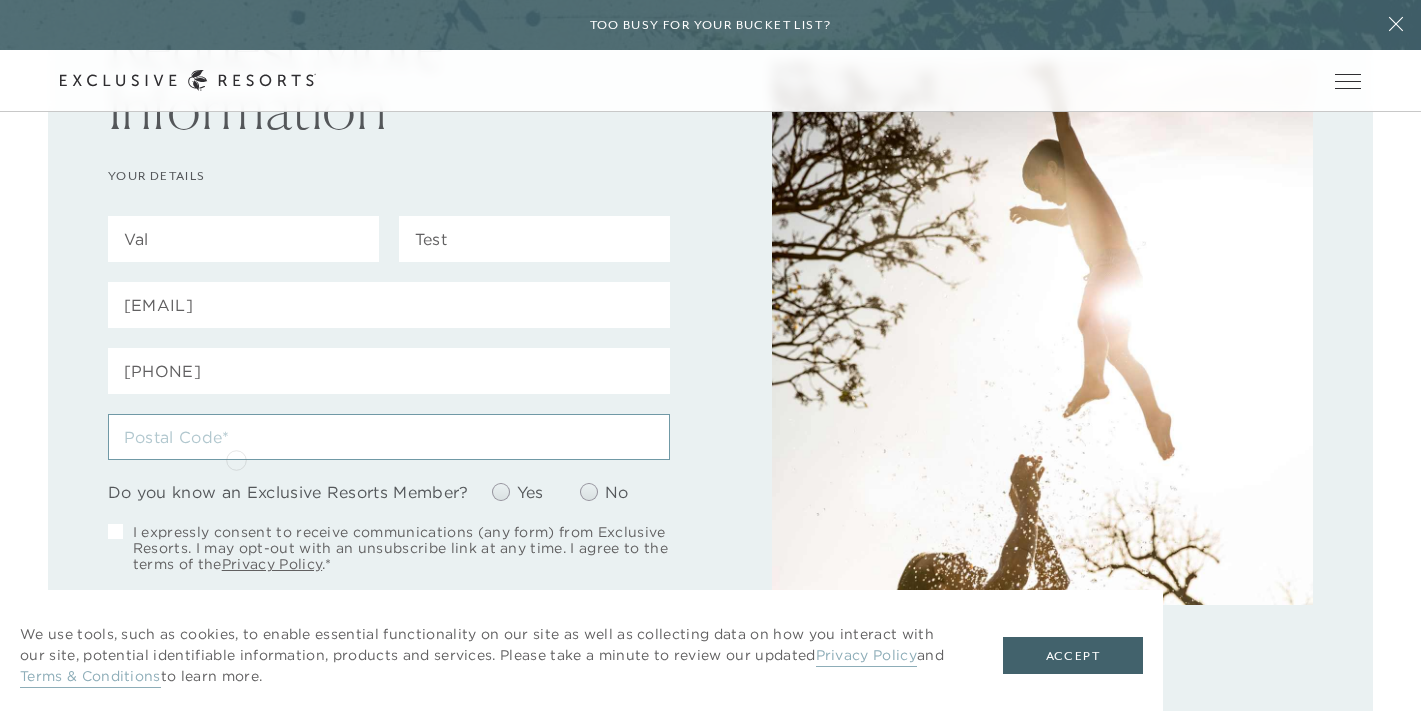 type on "00000" 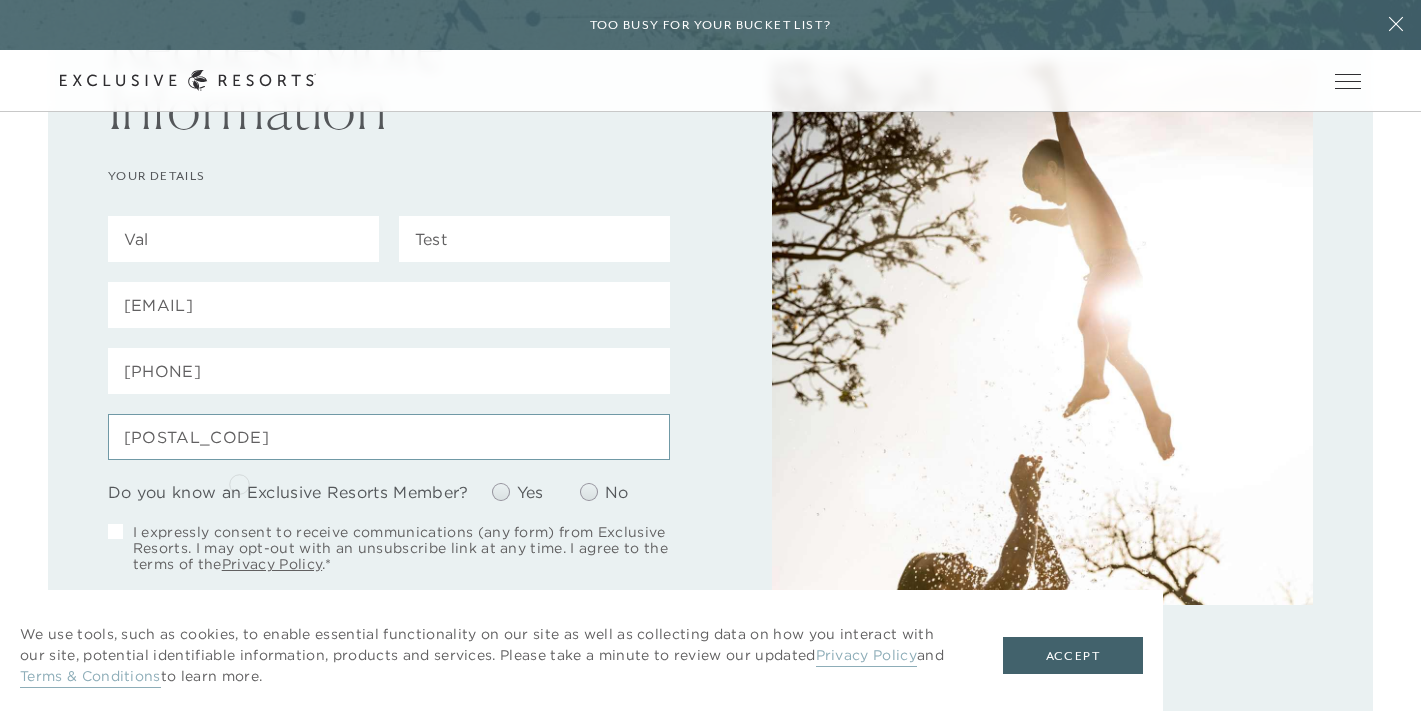 scroll, scrollTop: 168, scrollLeft: 0, axis: vertical 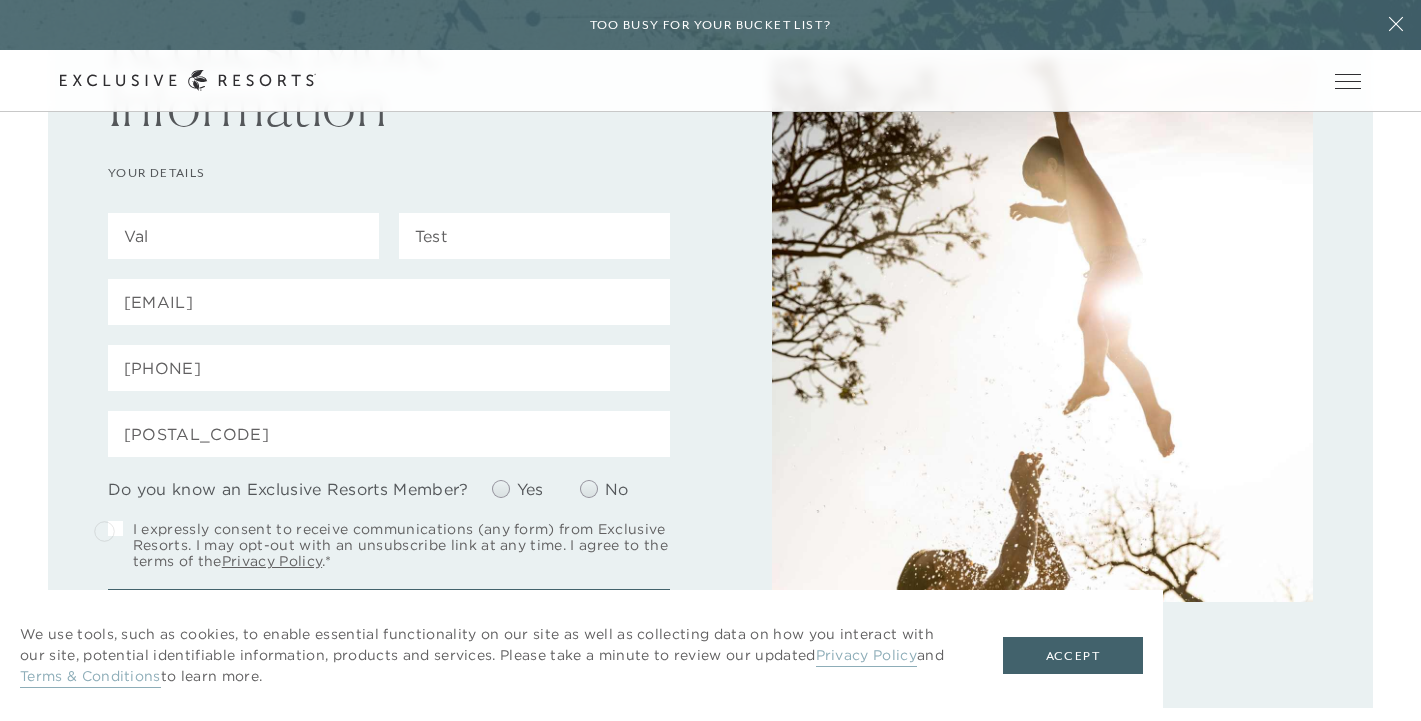 click on "Request More Information YOUR DETAILS Val Test fsirafim@gmail.com 5162856767 00000  Do you know an Exclusive Resorts Member?  Yes No  I expressly consent to receive communications (any form) from Exclusive Resorts. I may opt-out with an unsubscribe link at any time. I agree to the terms of the  Privacy Policy .*  Submit Submit" 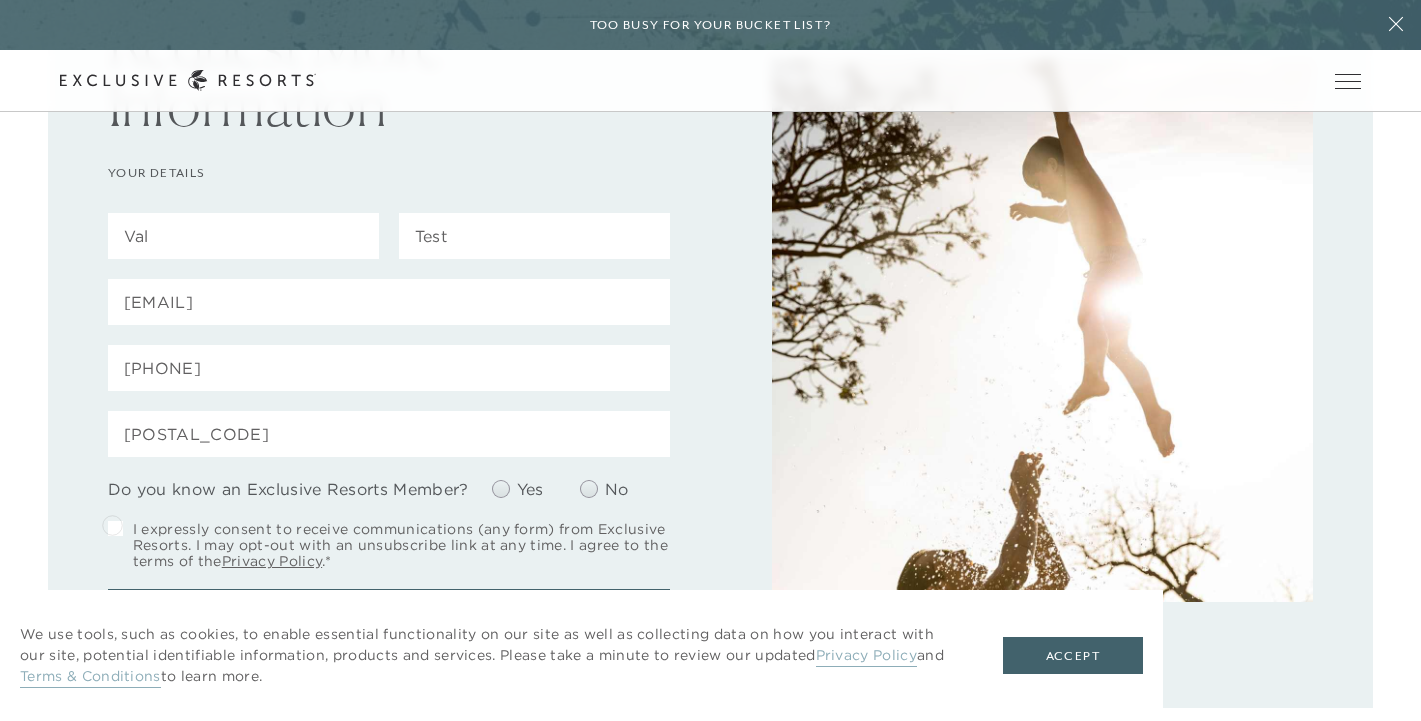 click at bounding box center (115, 528) 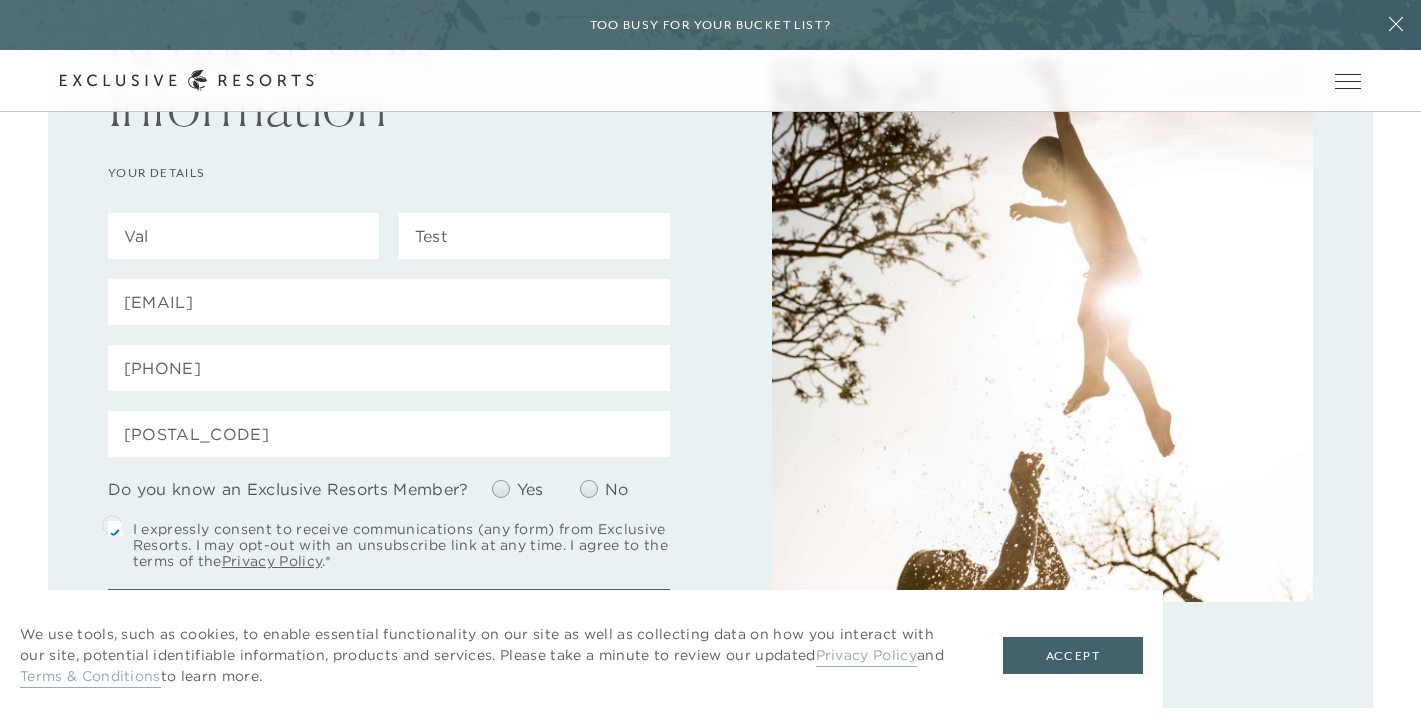 checkbox on "true" 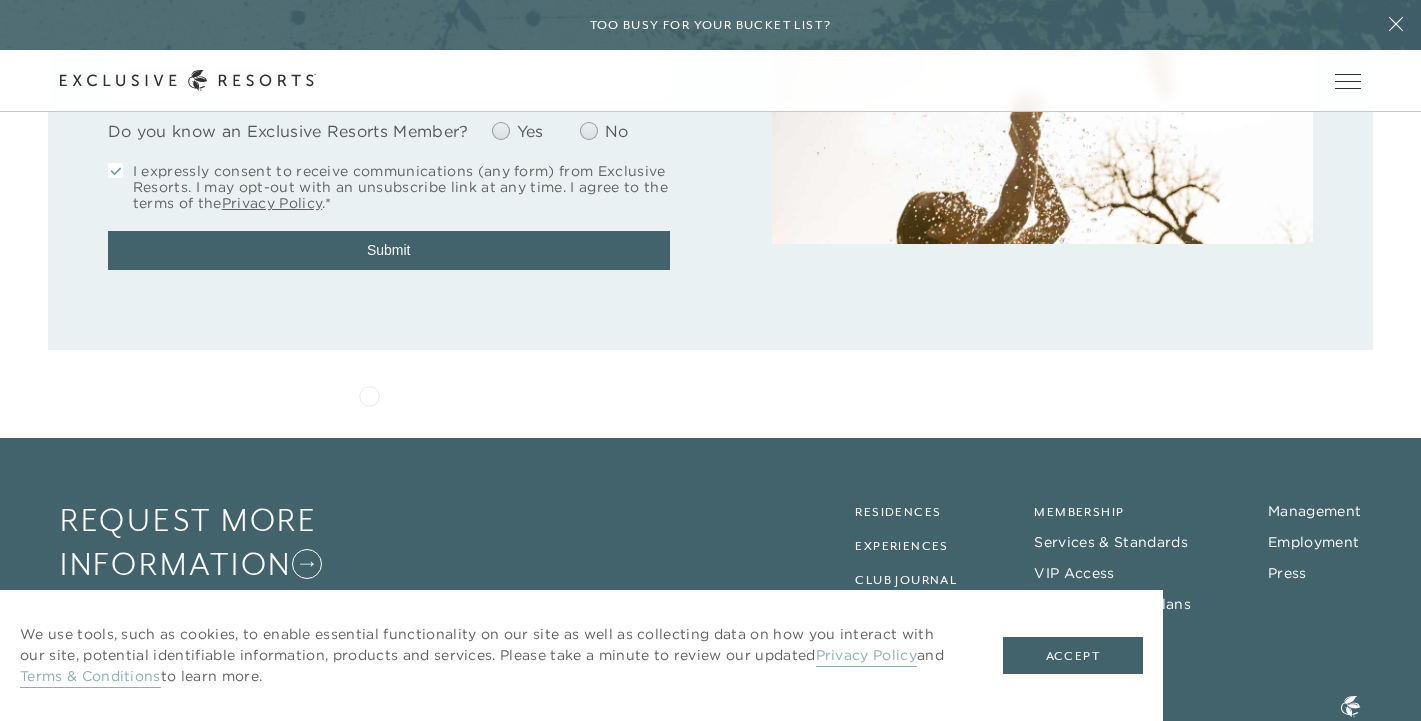 scroll, scrollTop: 357, scrollLeft: 0, axis: vertical 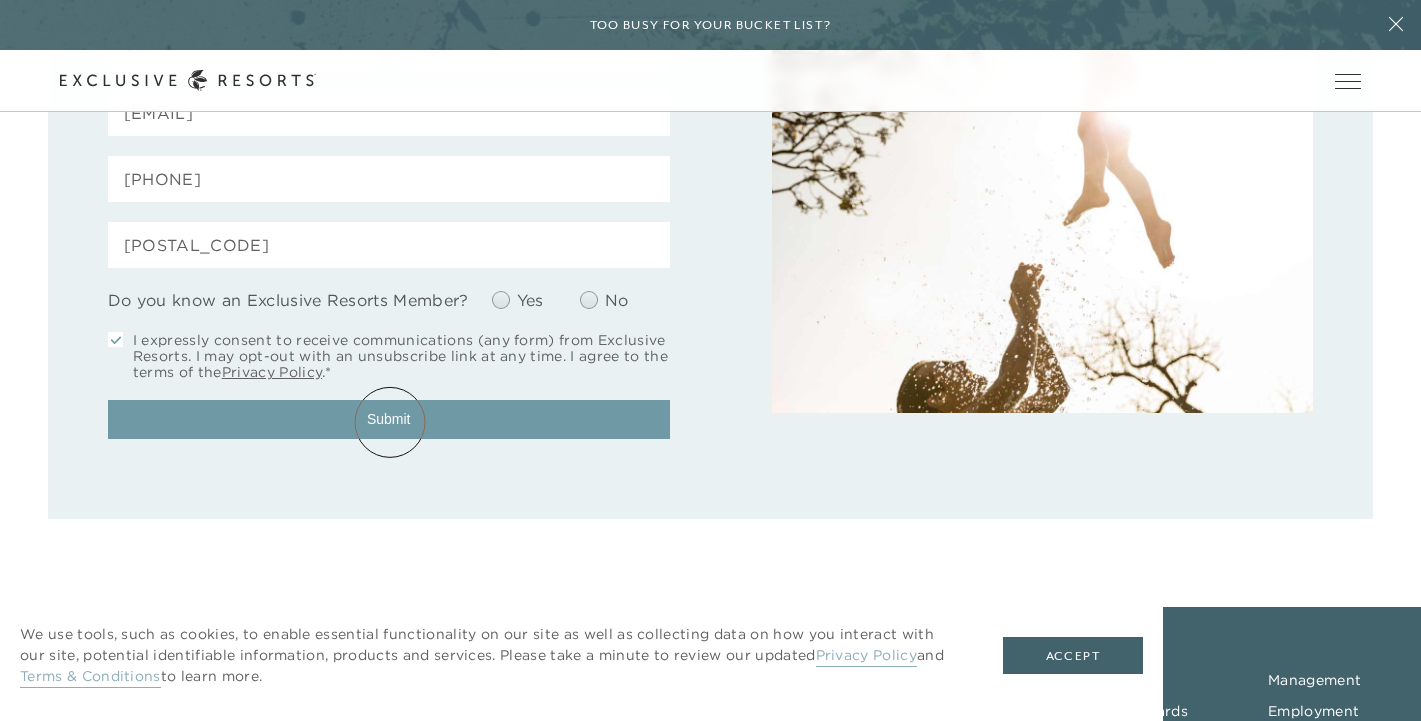 click on "Submit" at bounding box center [389, 419] 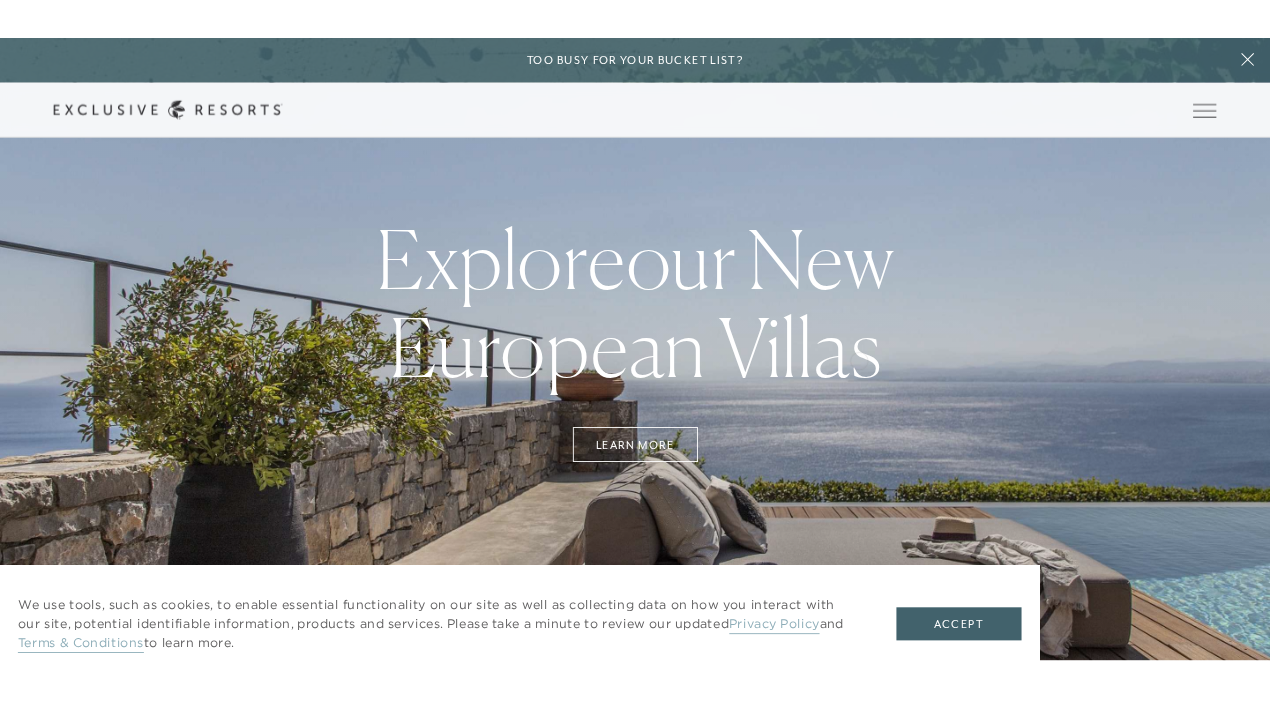 scroll, scrollTop: 16, scrollLeft: 0, axis: vertical 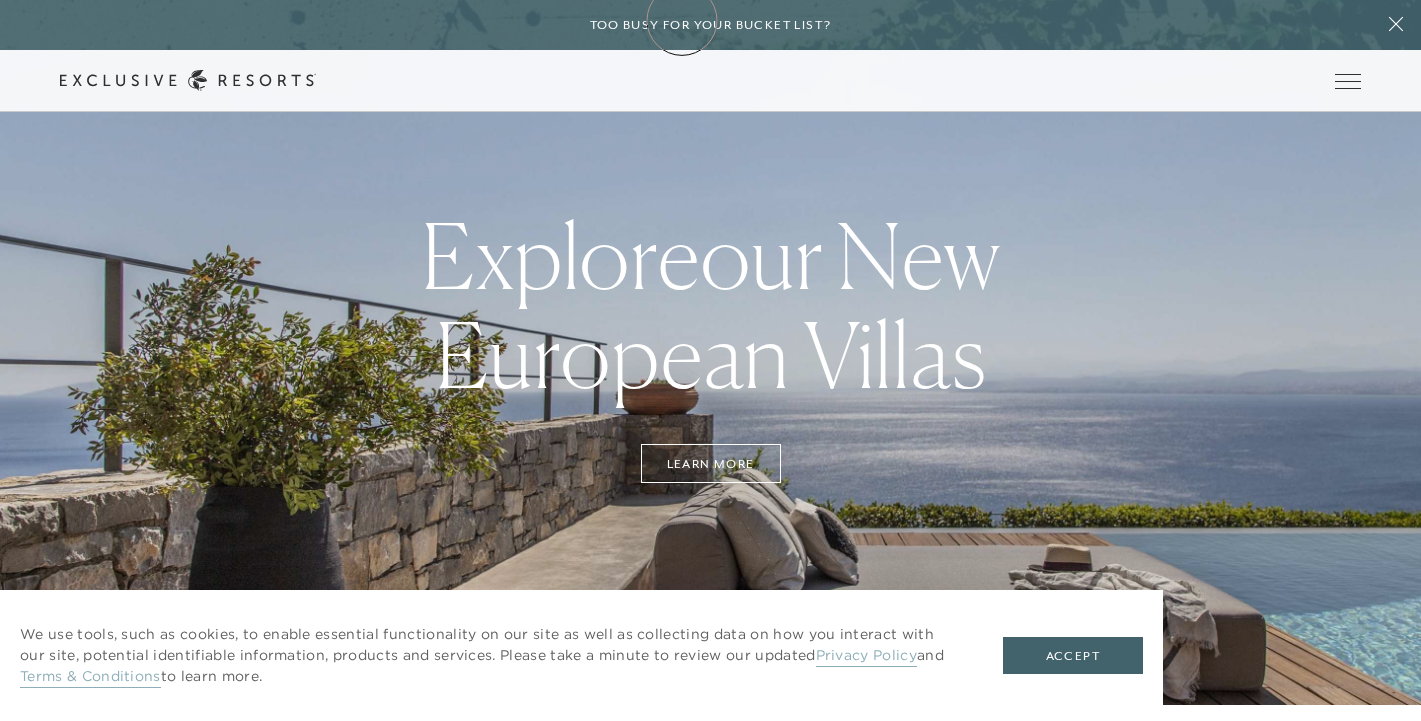 click on "Too busy for your bucket list?" at bounding box center [711, 25] 